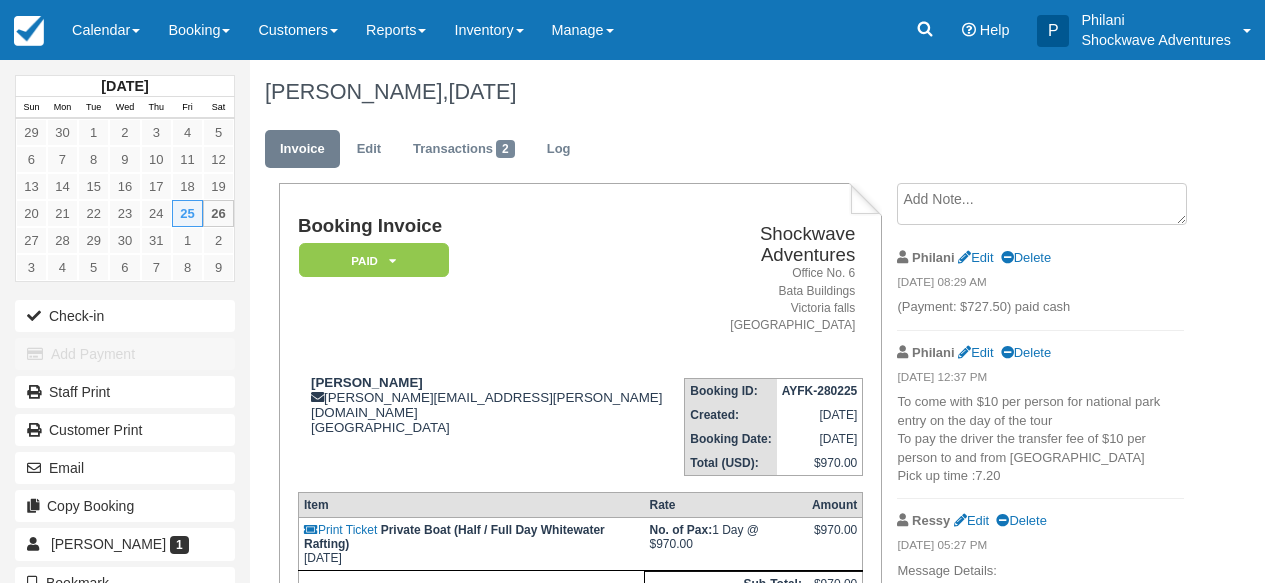 scroll, scrollTop: 0, scrollLeft: 0, axis: both 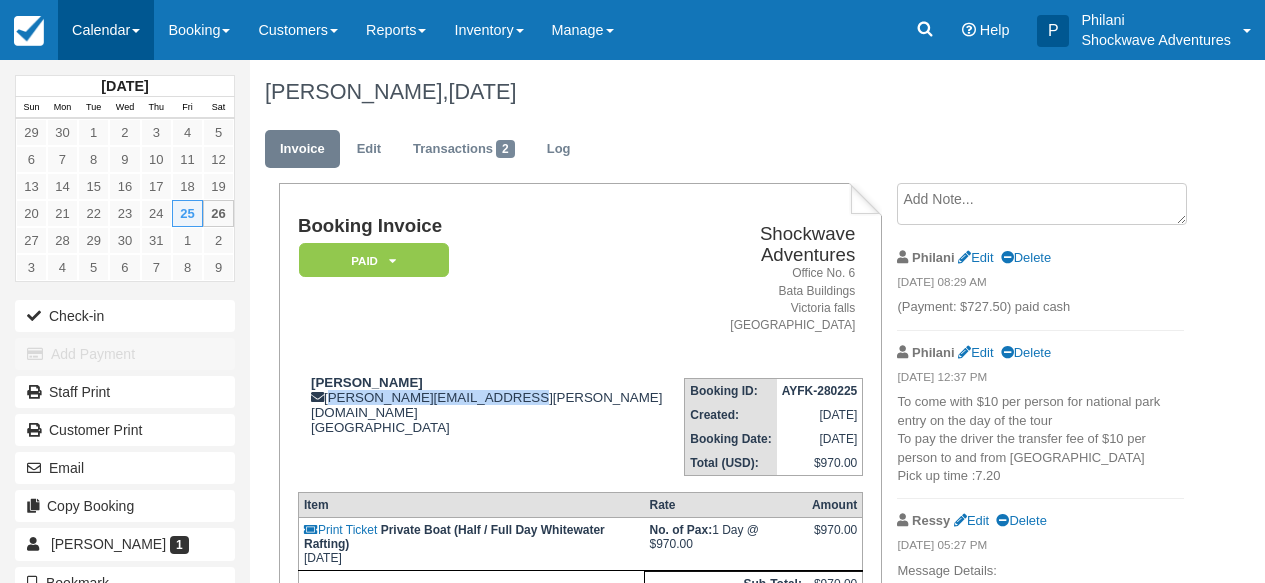 click on "Calendar" at bounding box center (106, 30) 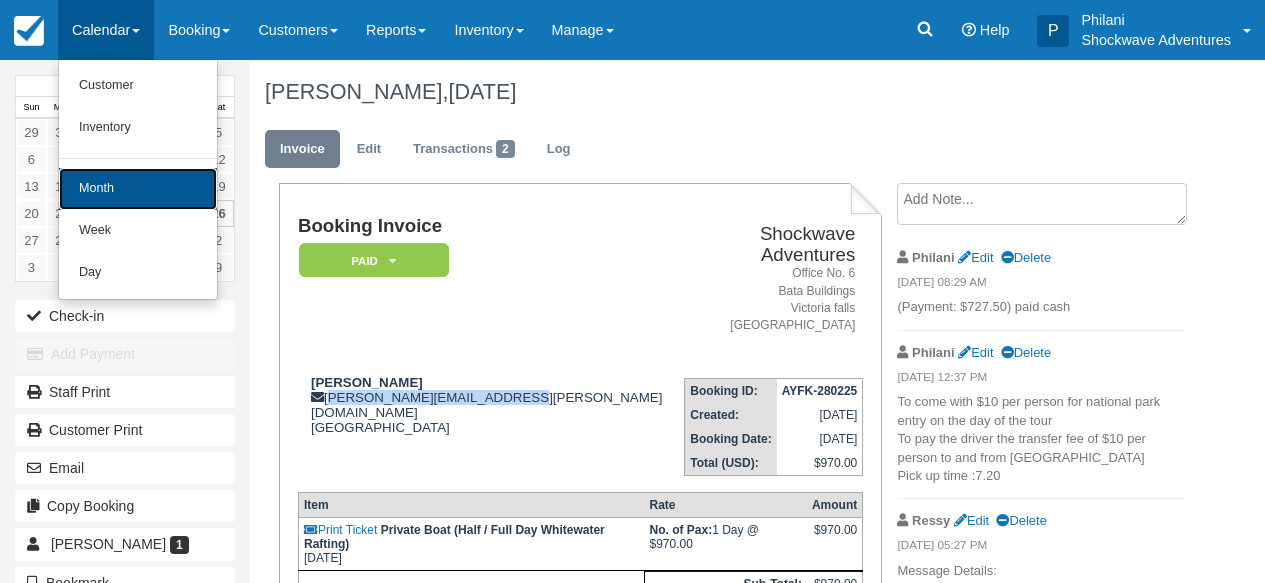 click on "Month" at bounding box center (138, 189) 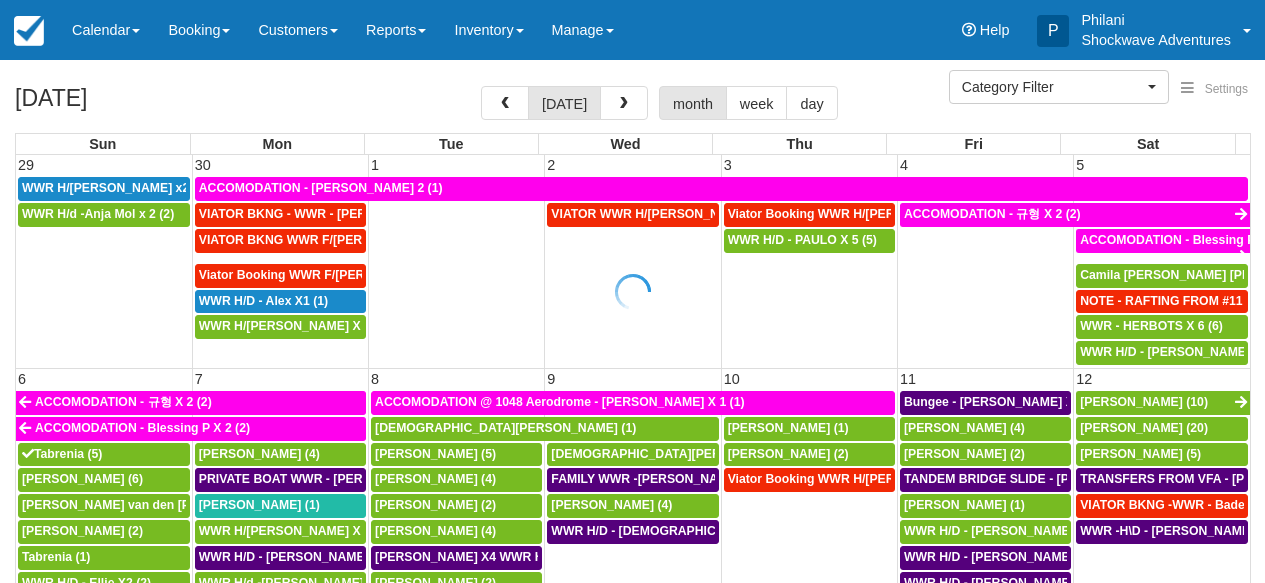 select 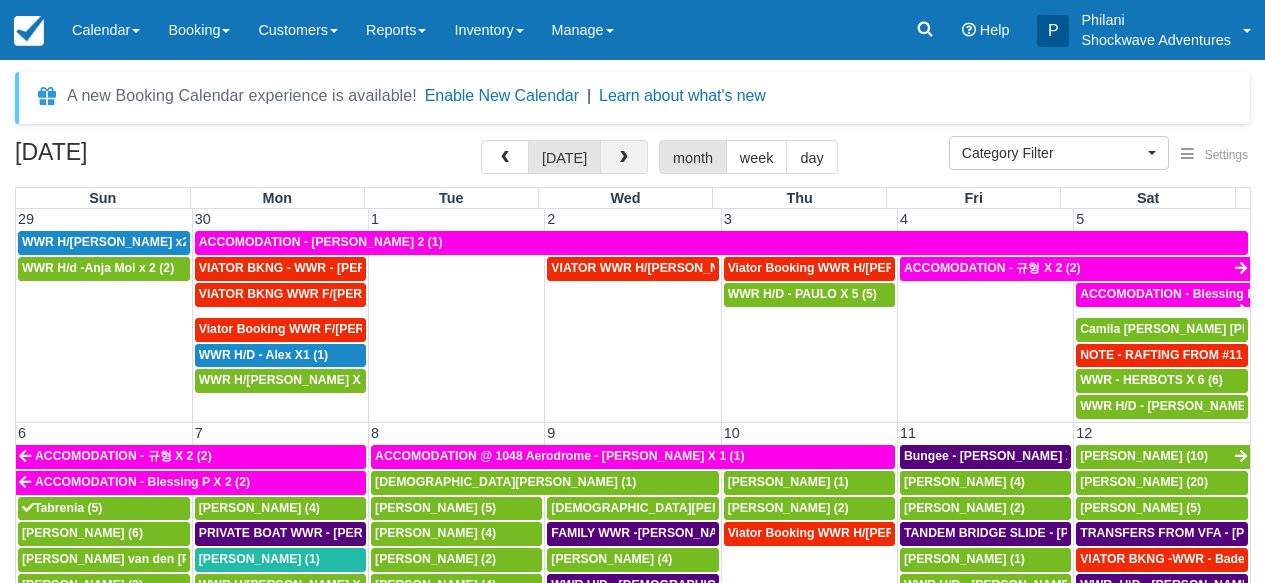click at bounding box center [624, 158] 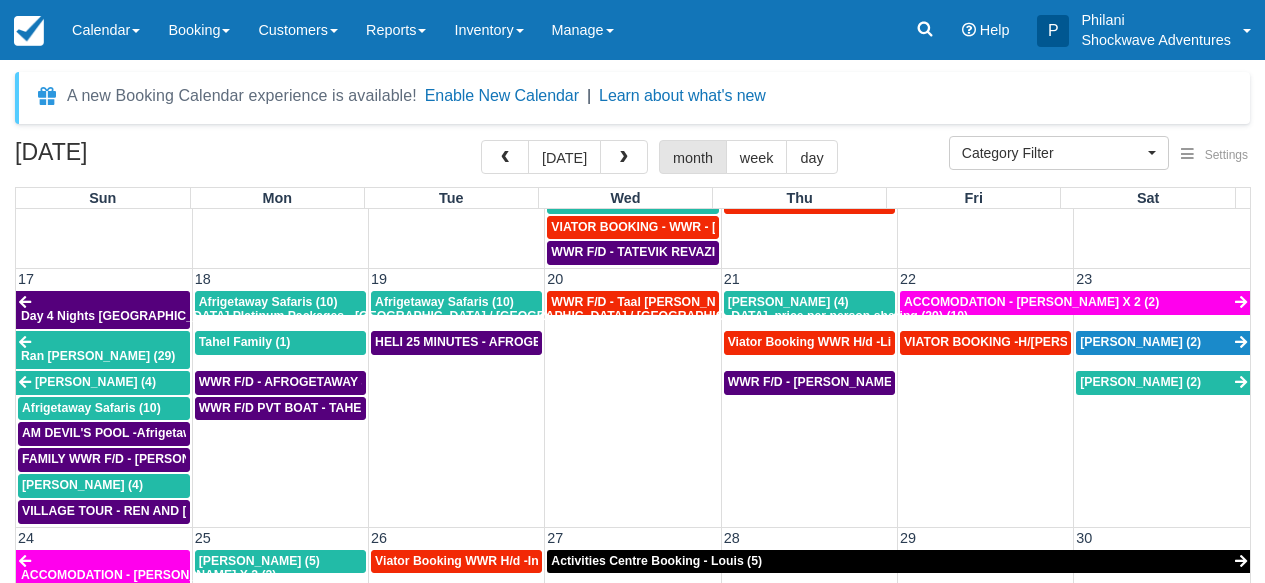 scroll, scrollTop: 797, scrollLeft: 0, axis: vertical 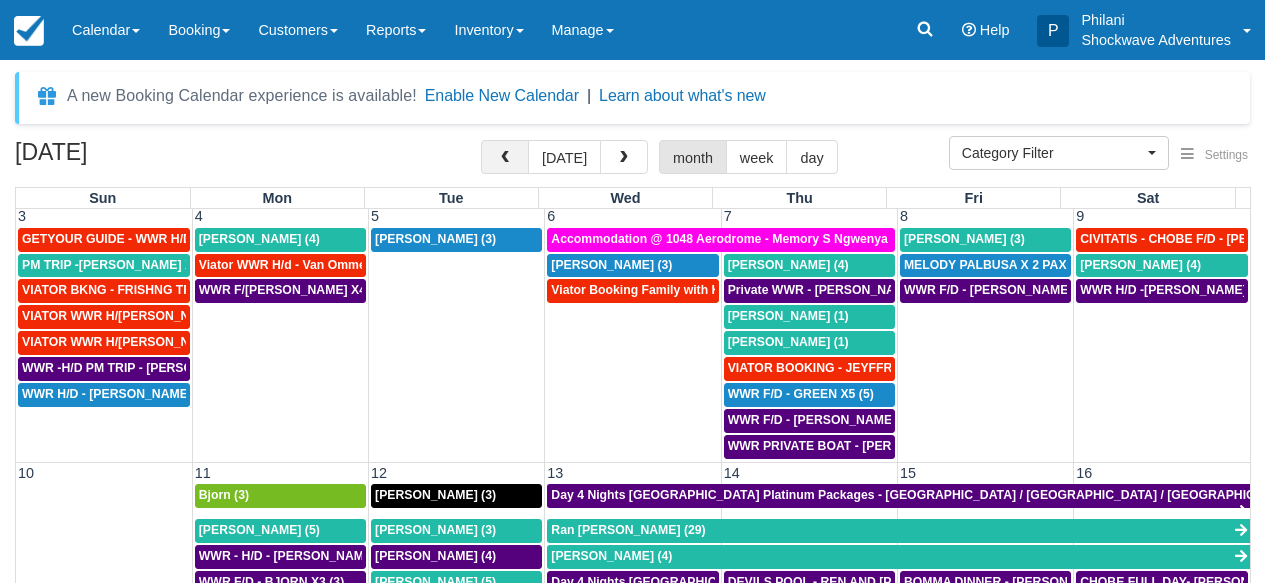 click at bounding box center [505, 158] 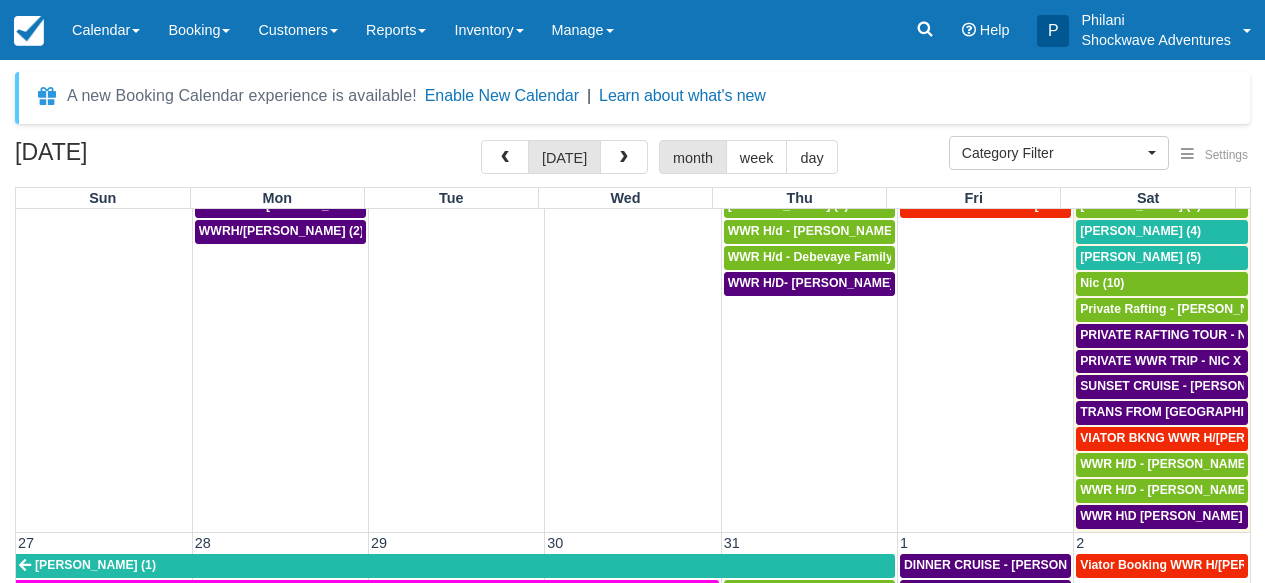 scroll, scrollTop: 1079, scrollLeft: 0, axis: vertical 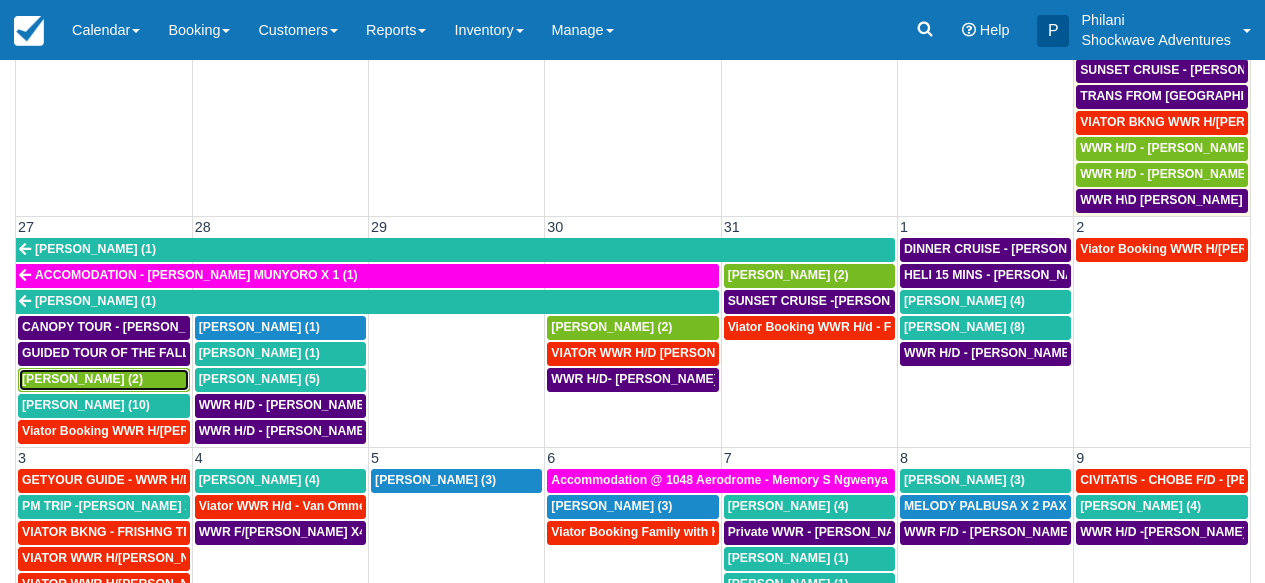 click on "Joseph Diamond (2)" at bounding box center (82, 379) 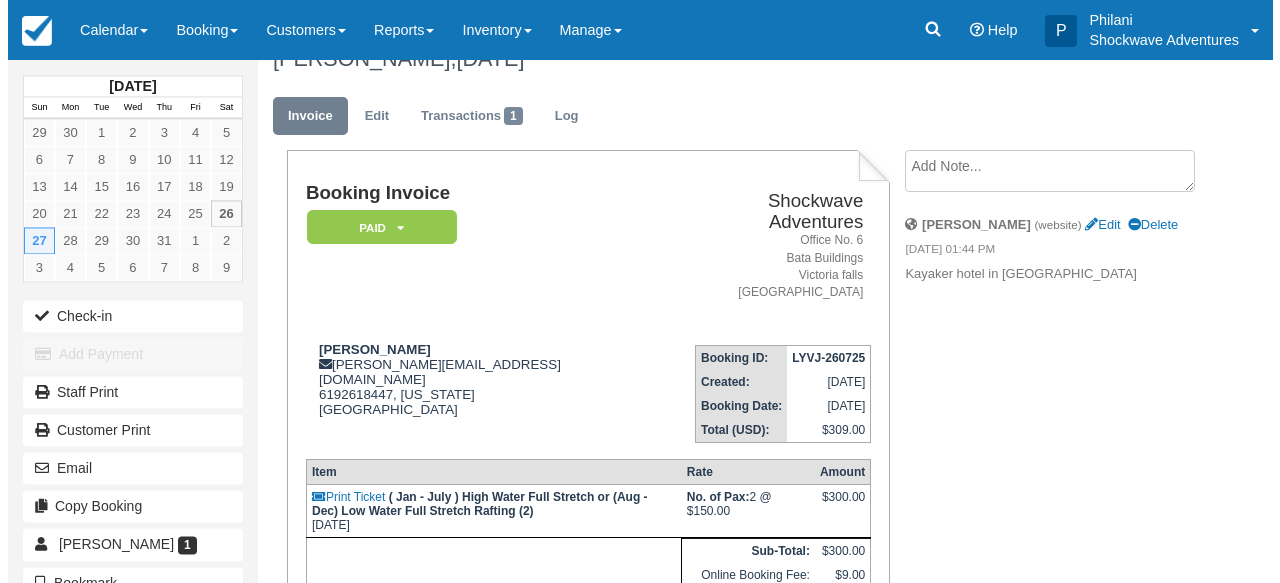 scroll, scrollTop: 48, scrollLeft: 0, axis: vertical 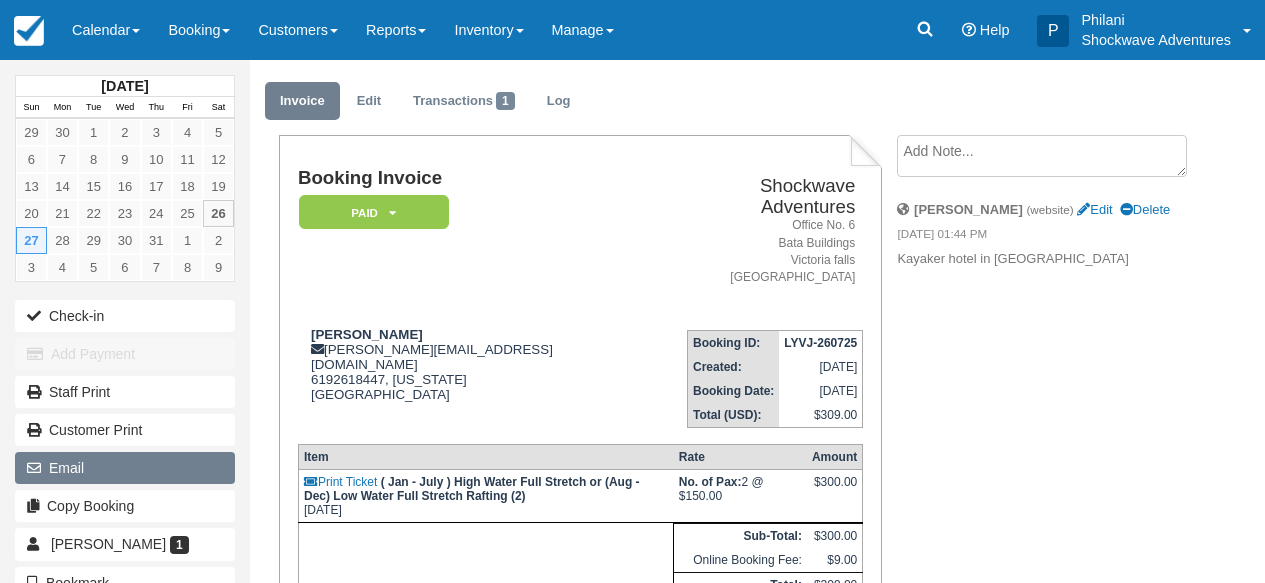 click on "Email" at bounding box center [125, 468] 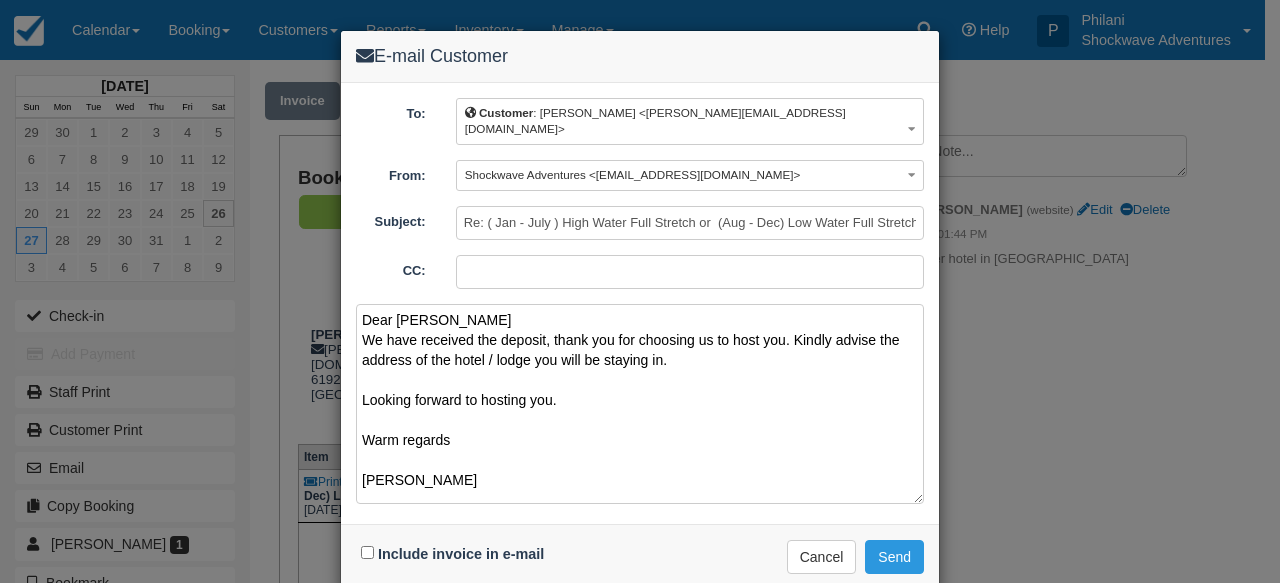 scroll, scrollTop: 7, scrollLeft: 0, axis: vertical 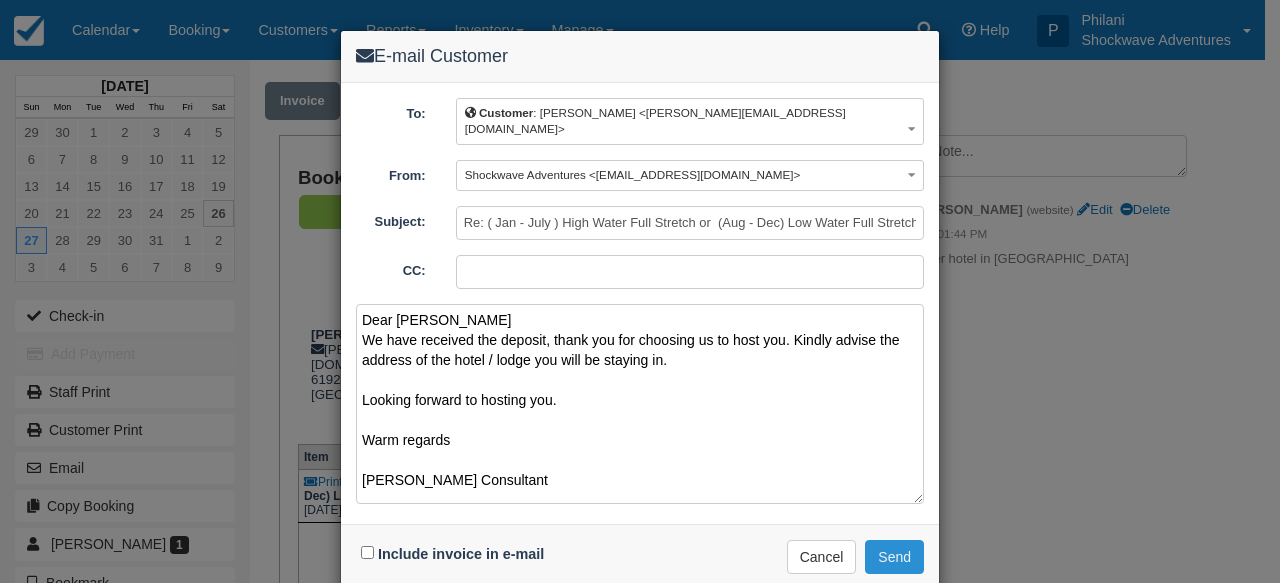 type on "Dear Joseph
We have received the deposit, thank you for choosing us to host you. Kindly advise the address of the hotel / lodge you will be staying in.
Looking forward to hosting you.
Warm regards
Jennifer
Sales Consultant" 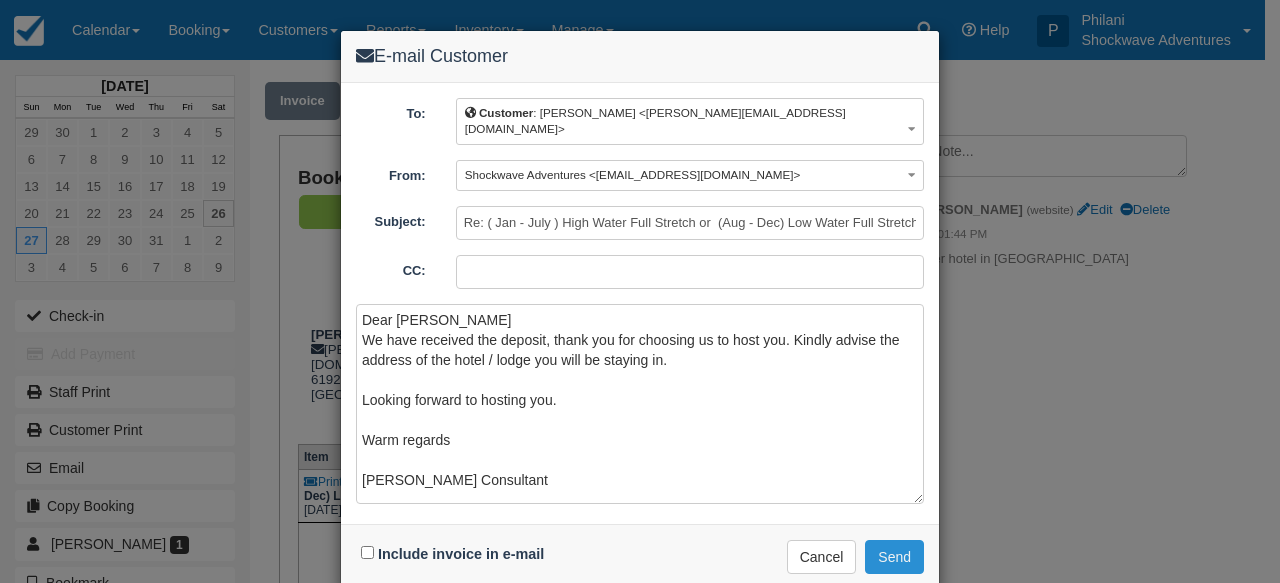 click on "Send" at bounding box center [894, 557] 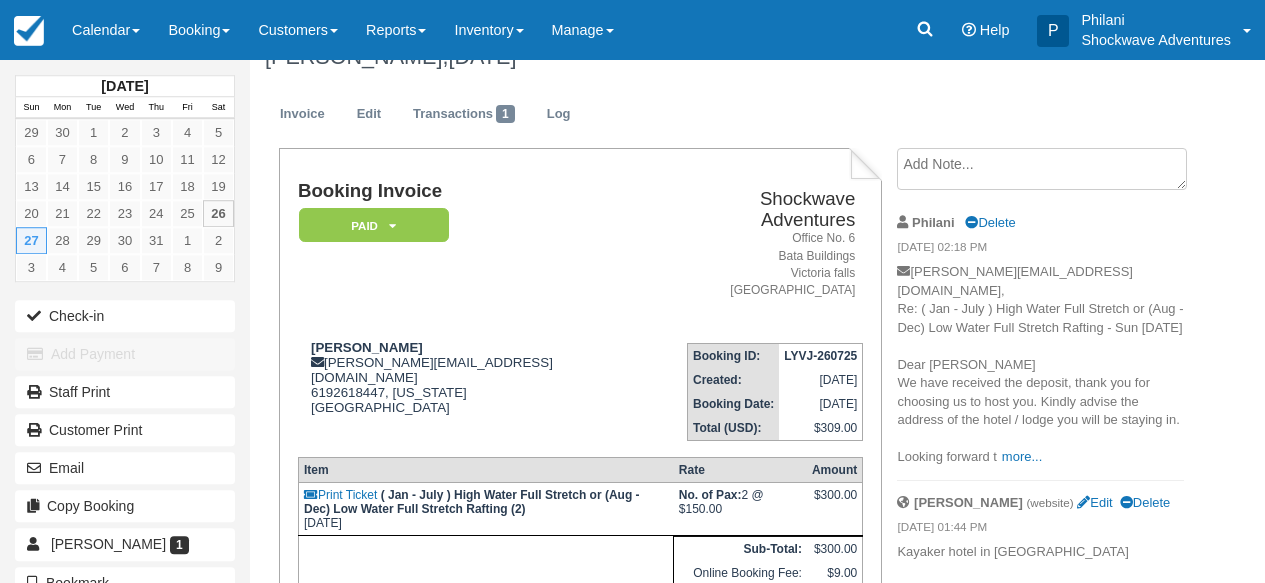 scroll, scrollTop: 144, scrollLeft: 0, axis: vertical 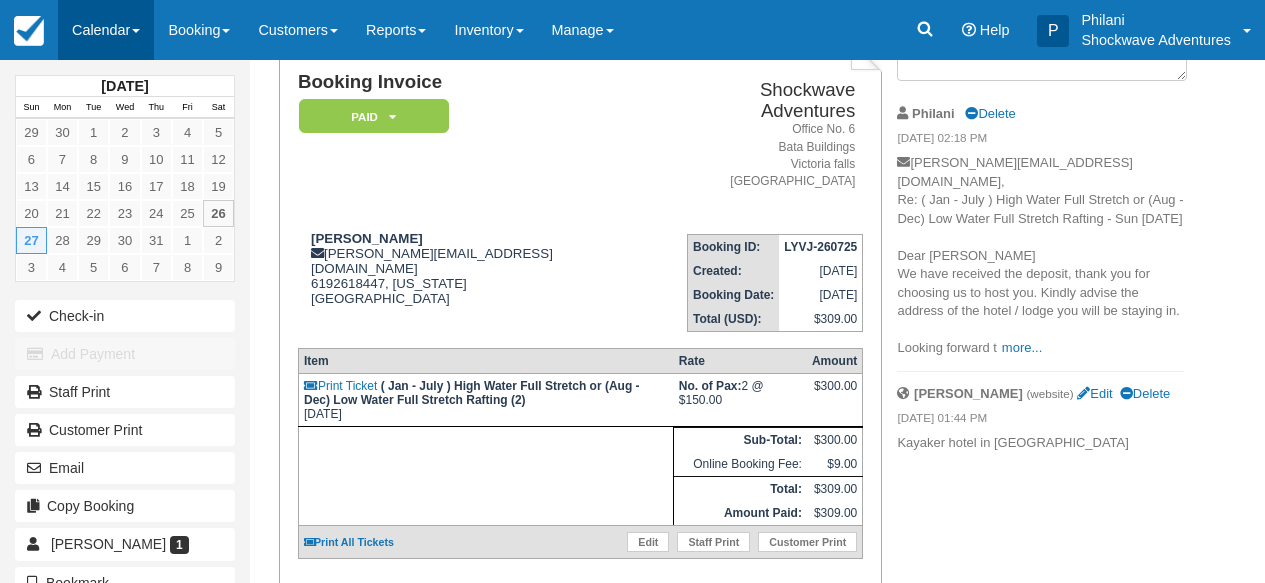 click on "Calendar" at bounding box center [106, 30] 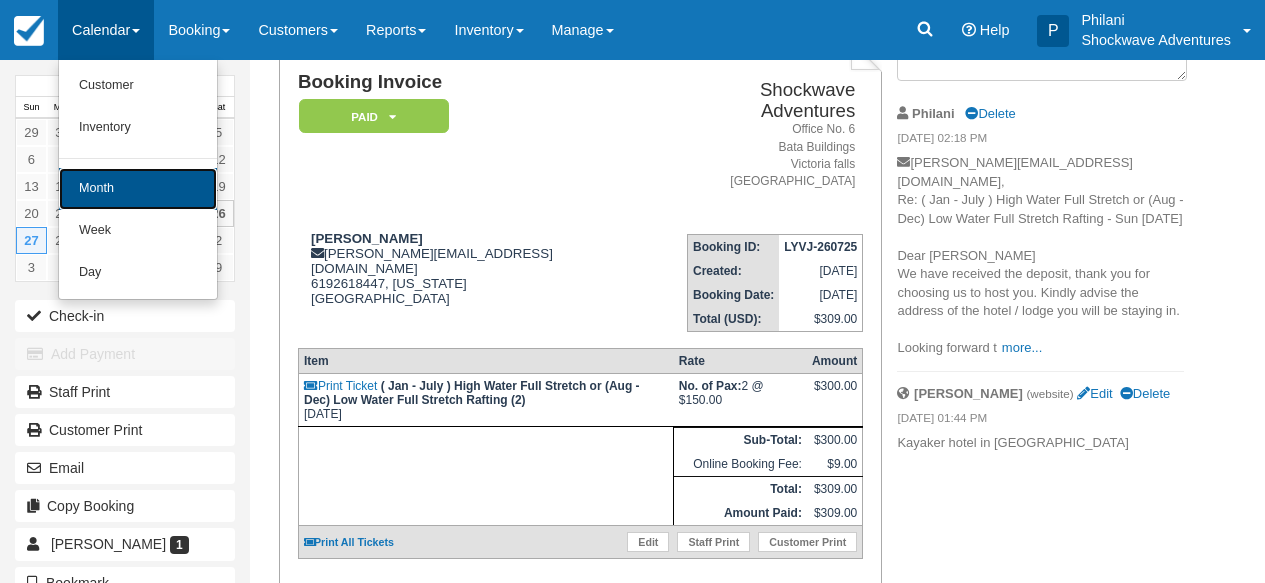 click on "Month" at bounding box center [138, 189] 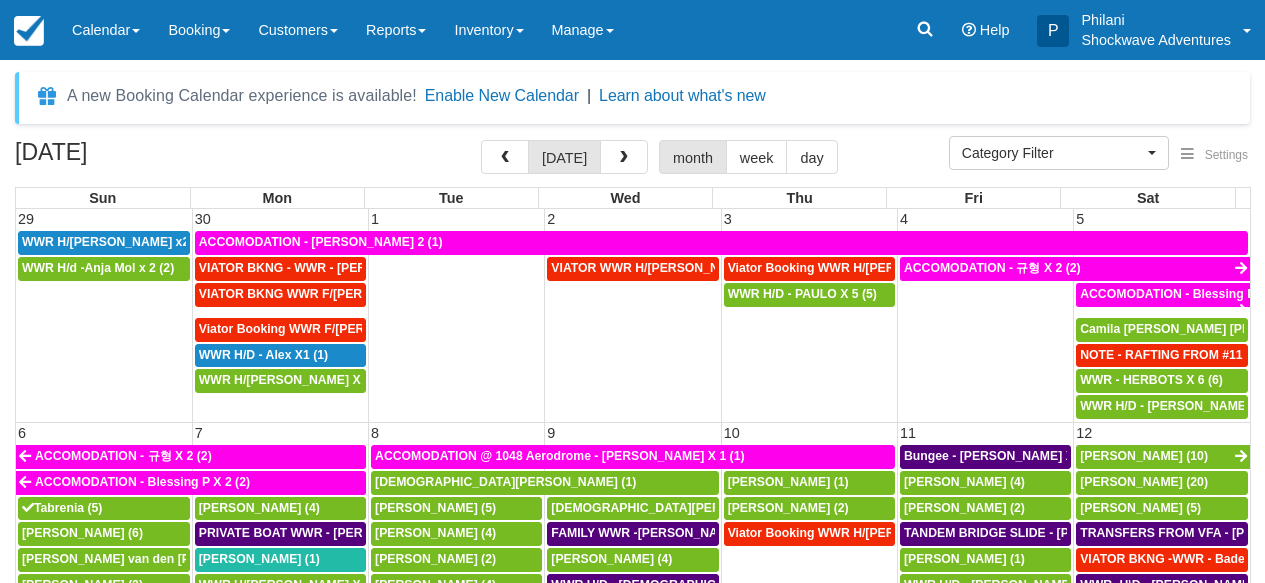 select 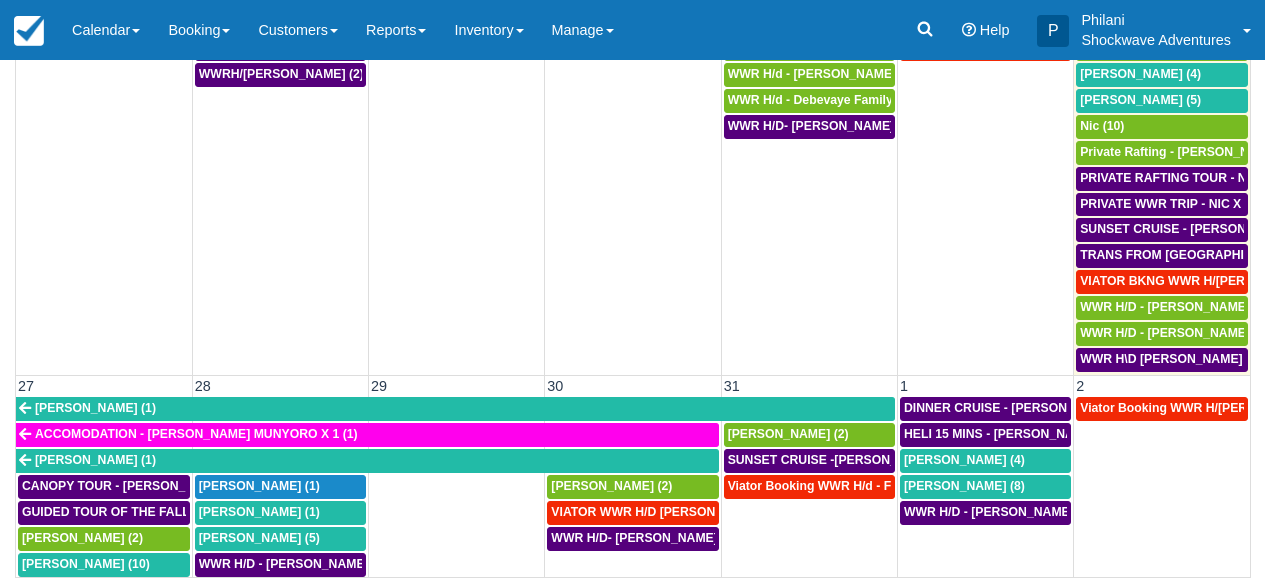 scroll, scrollTop: 774, scrollLeft: 0, axis: vertical 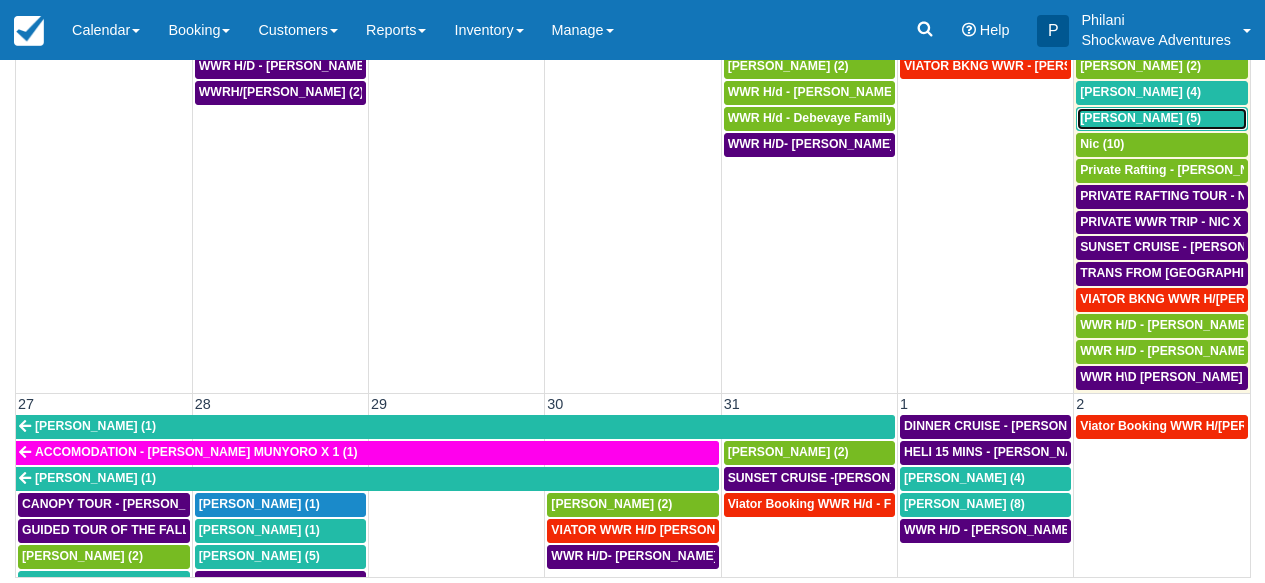 click on "Neel Basudev (5)" at bounding box center [1140, 118] 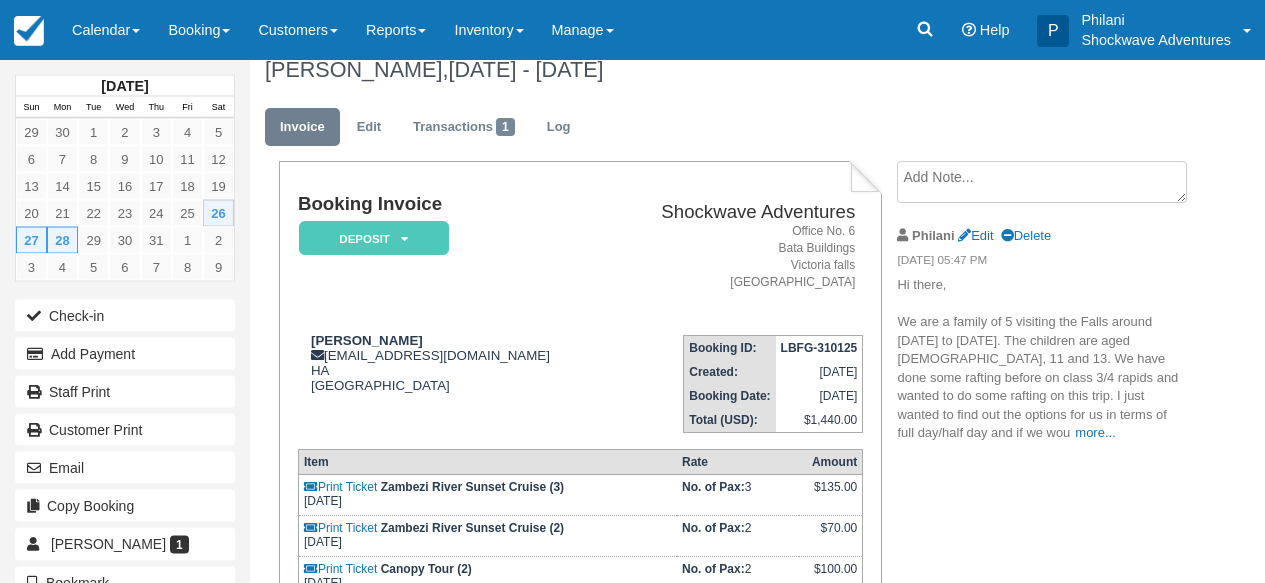 scroll, scrollTop: 0, scrollLeft: 0, axis: both 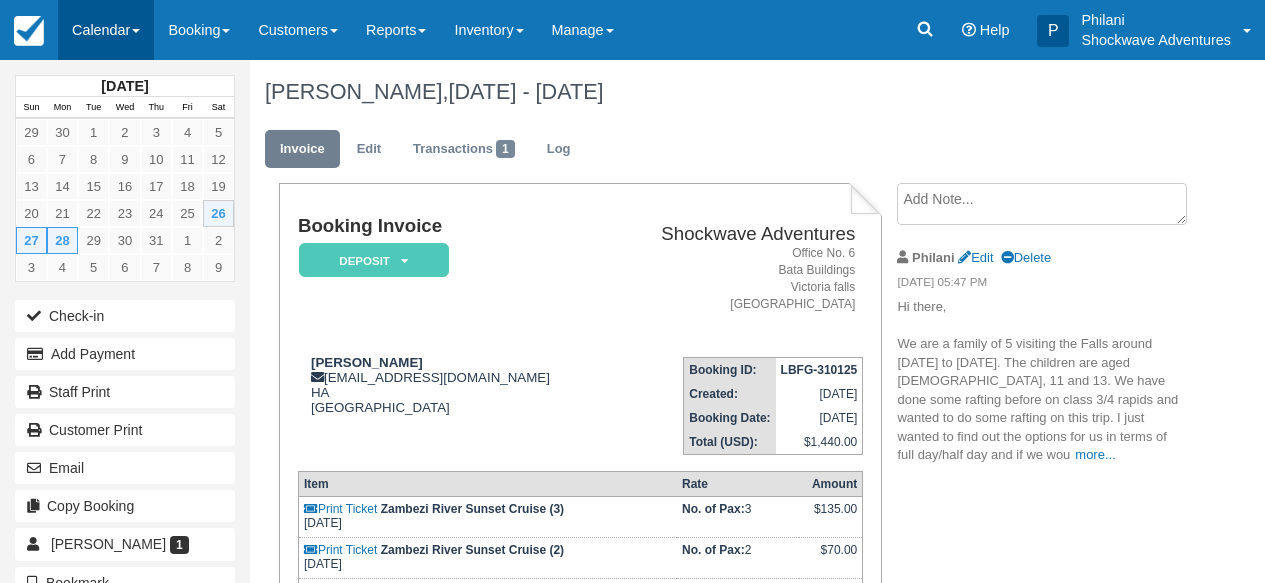 click on "Calendar" at bounding box center [106, 30] 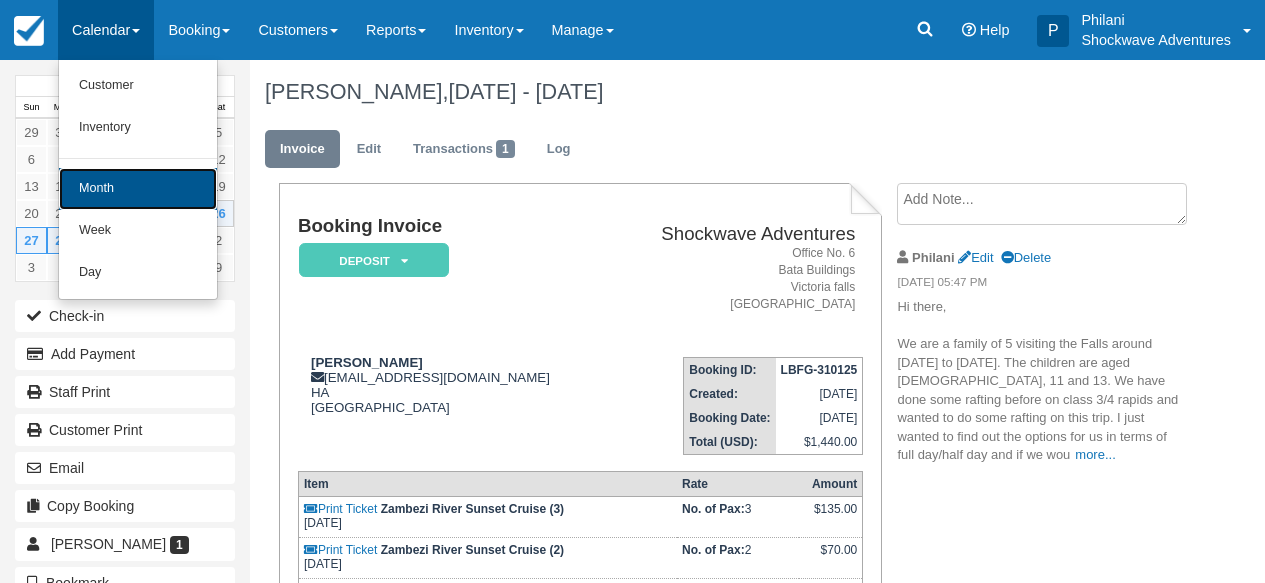 click on "Month" at bounding box center (138, 189) 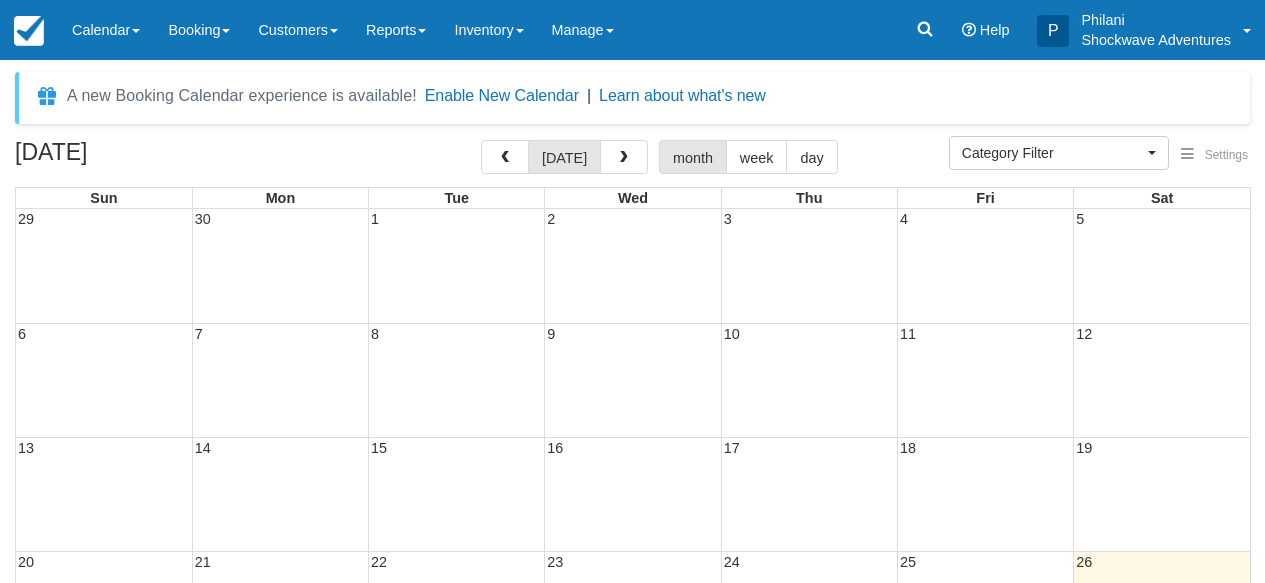 select 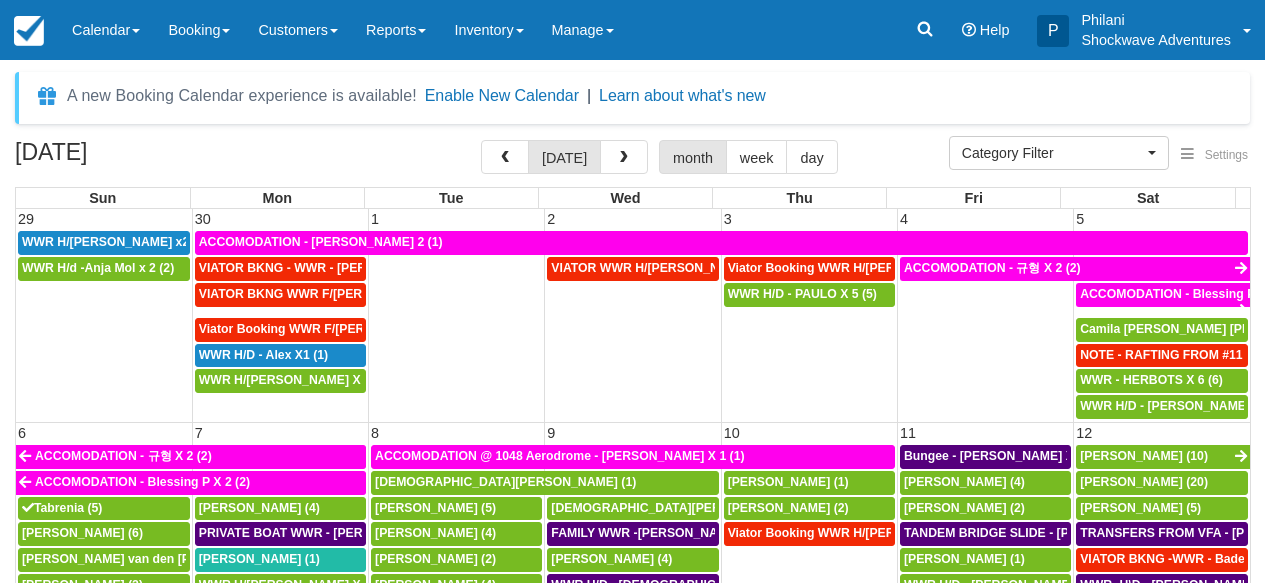 scroll, scrollTop: 64, scrollLeft: 0, axis: vertical 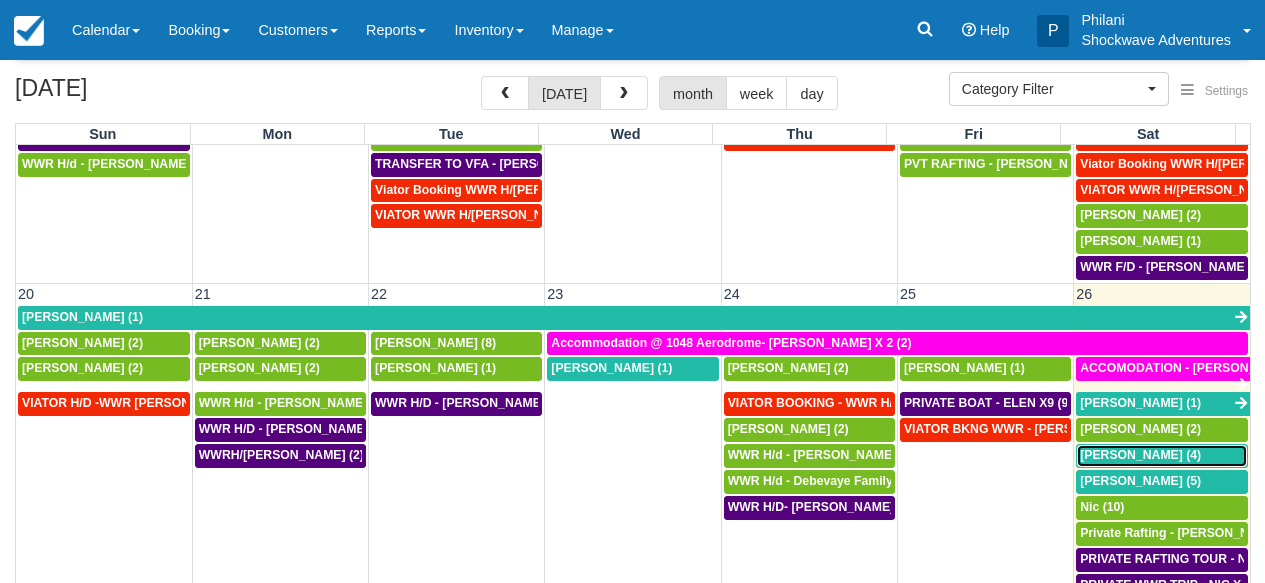 click on "[PERSON_NAME] (4)" at bounding box center [1140, 455] 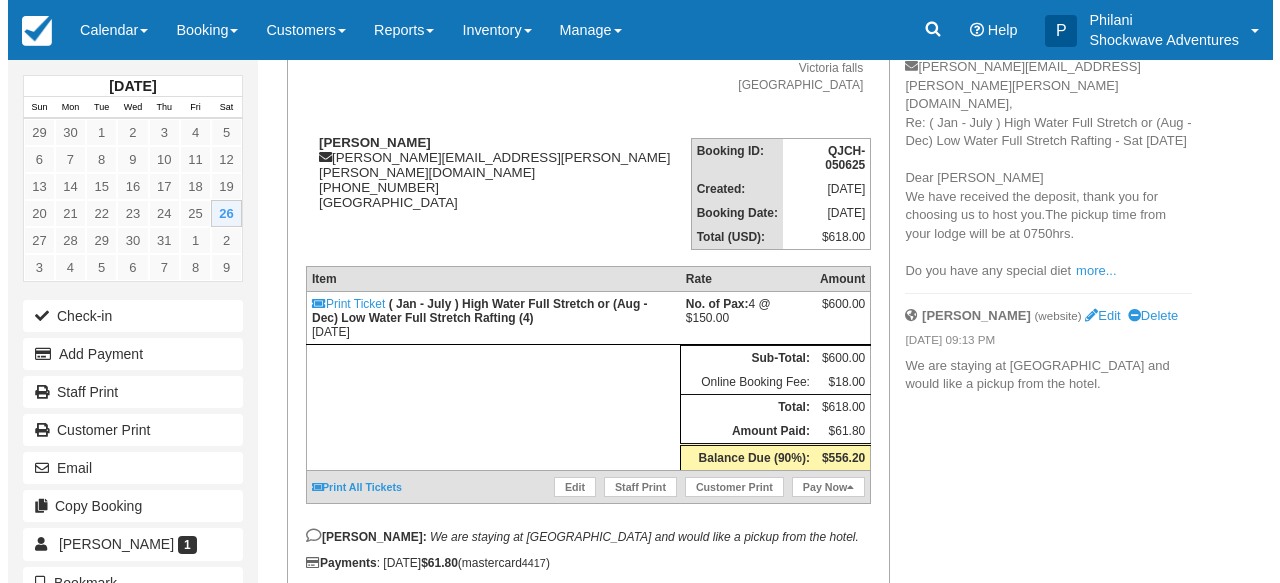 scroll, scrollTop: 240, scrollLeft: 0, axis: vertical 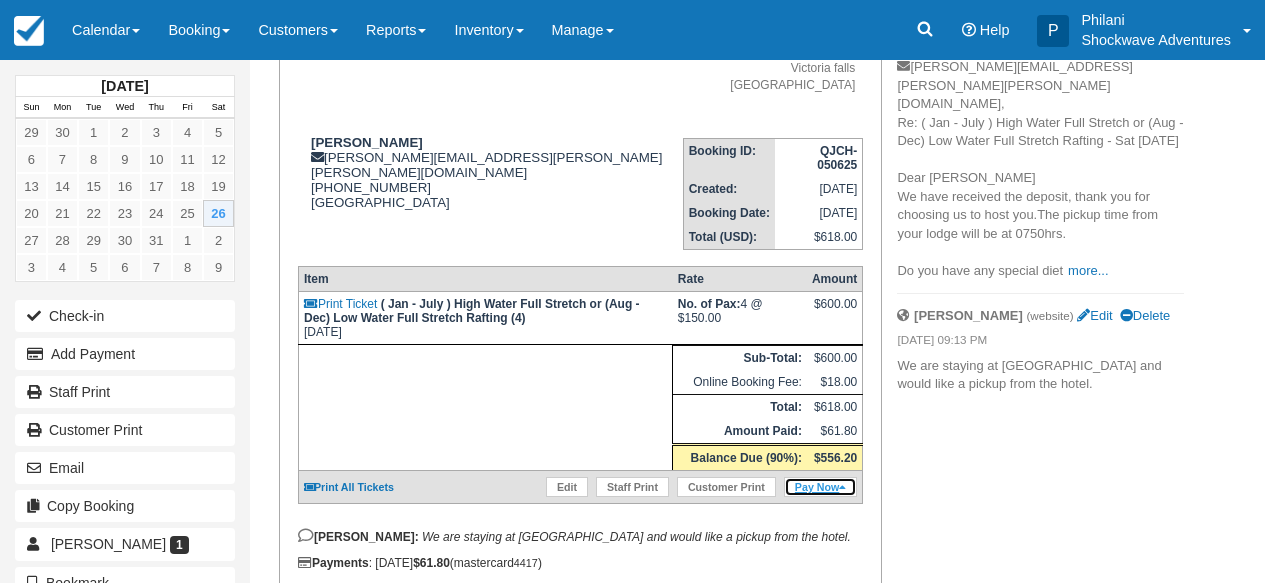 click on "Pay Now" at bounding box center [820, 487] 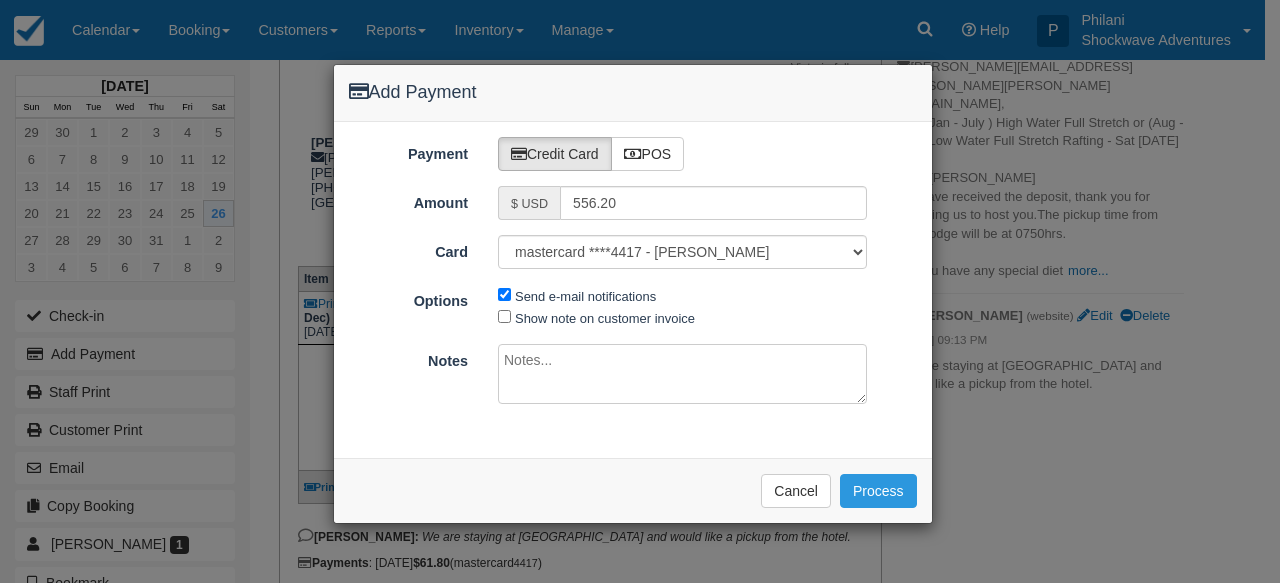 type on "[DATE]" 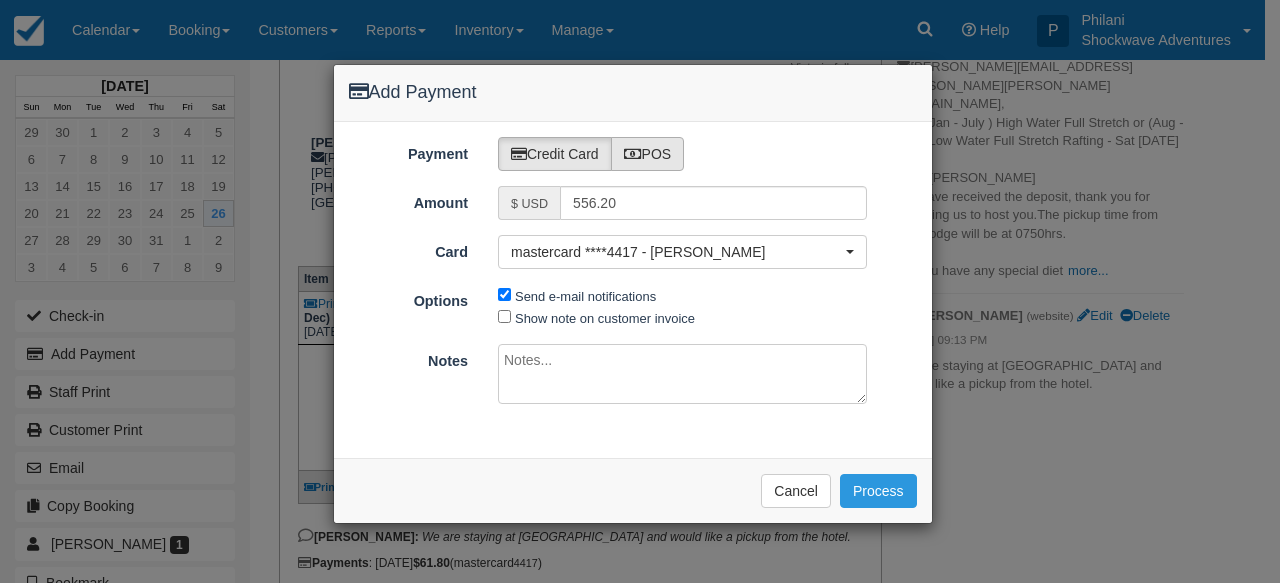 click on "POS" at bounding box center [648, 154] 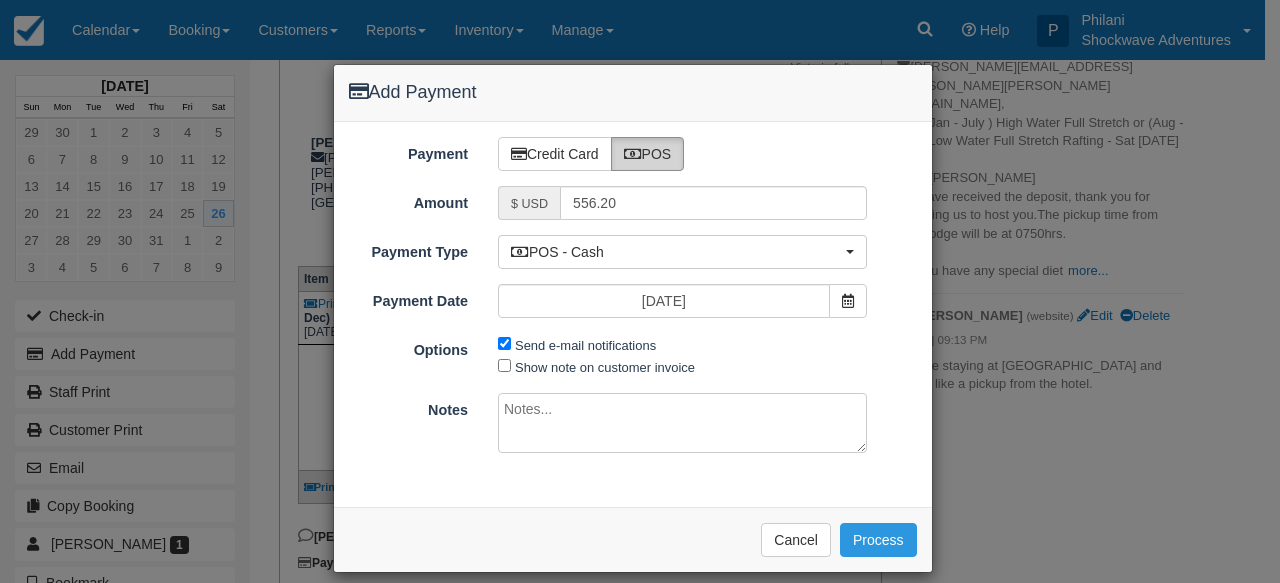 radio on "true" 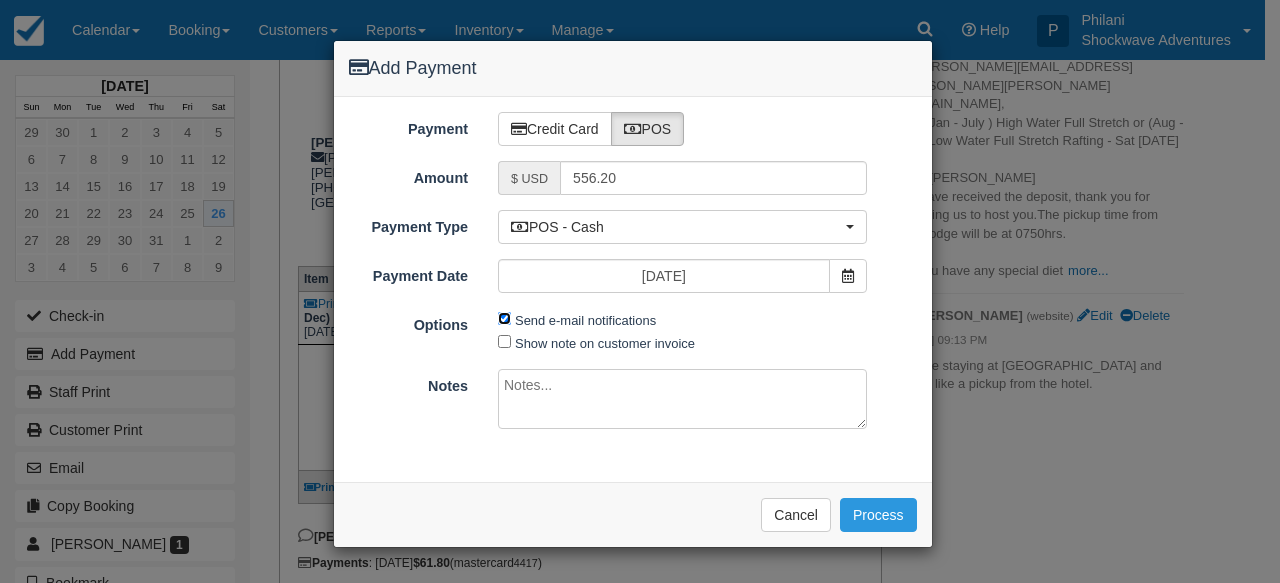 click on "Send e-mail notifications" at bounding box center [504, 318] 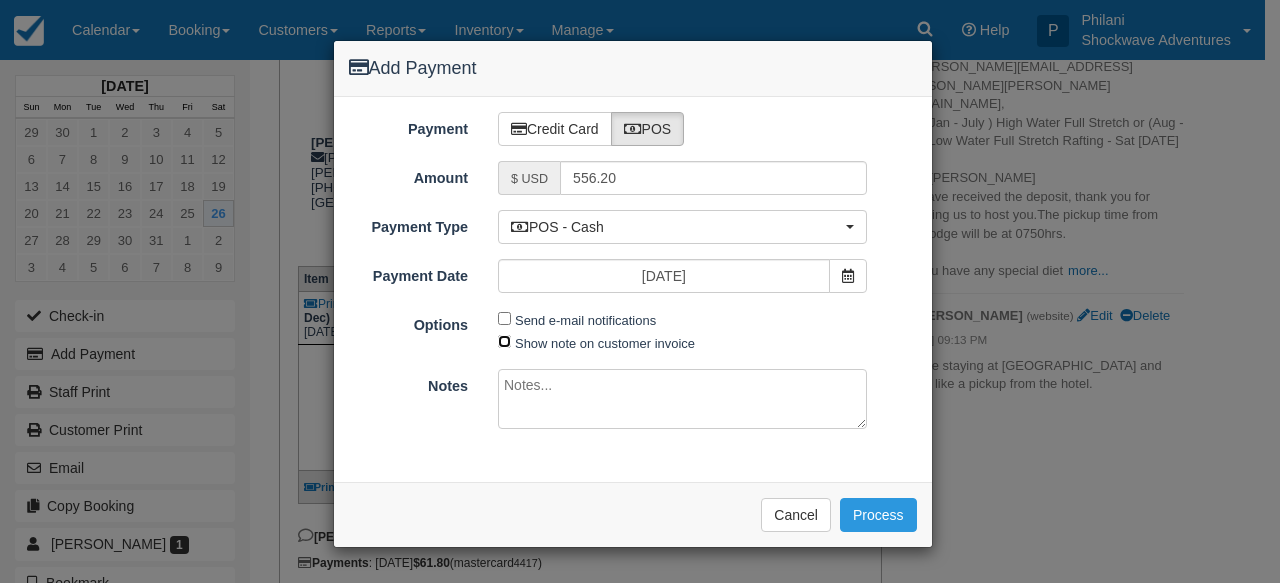 click on "Show note on customer invoice" at bounding box center (504, 341) 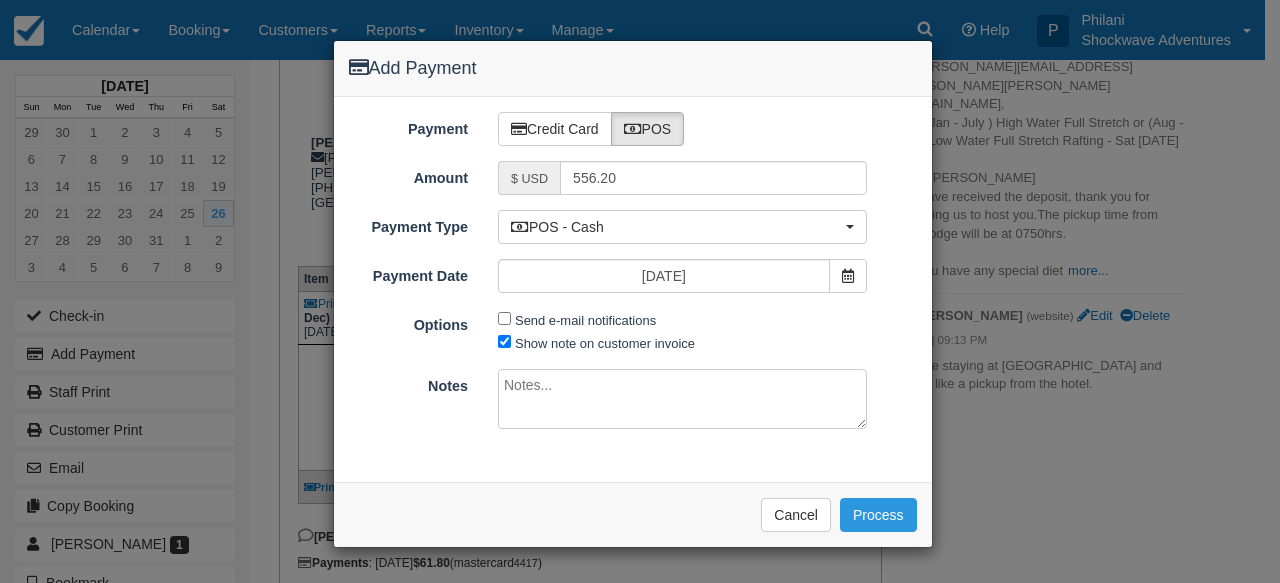 click at bounding box center (682, 399) 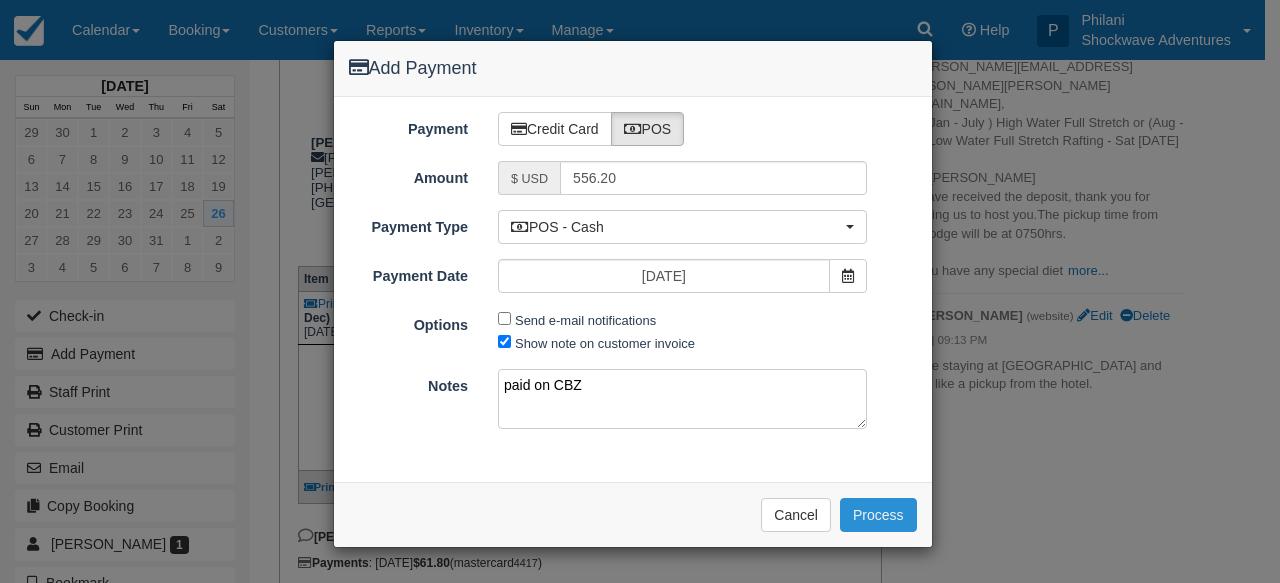 type on "paid on CBZ" 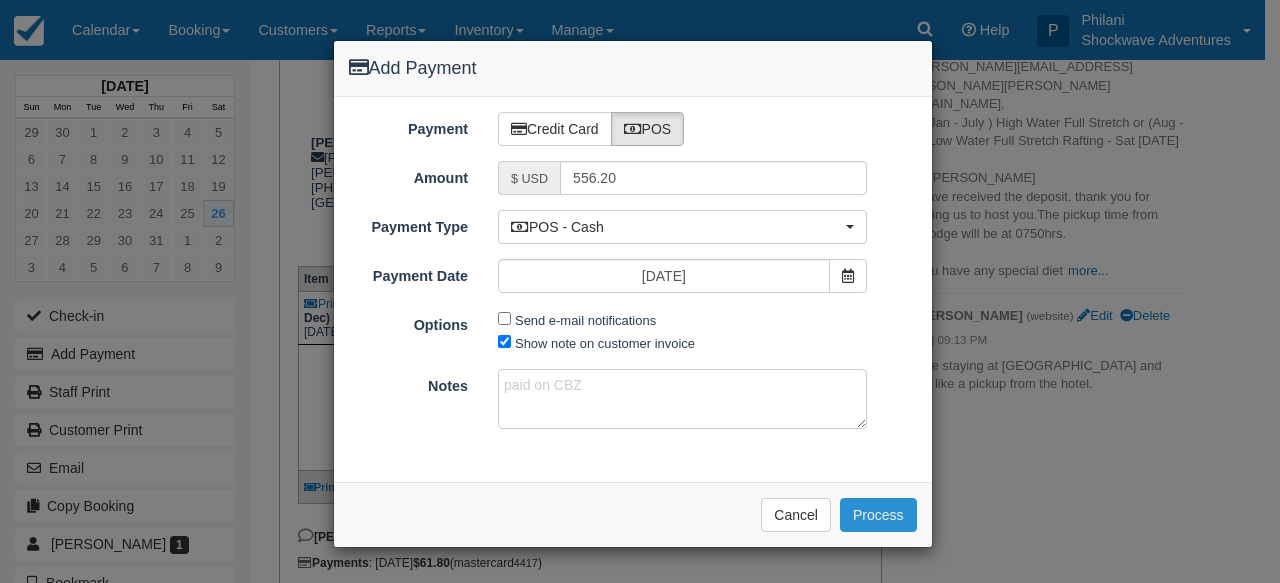 click on "Process" at bounding box center [878, 515] 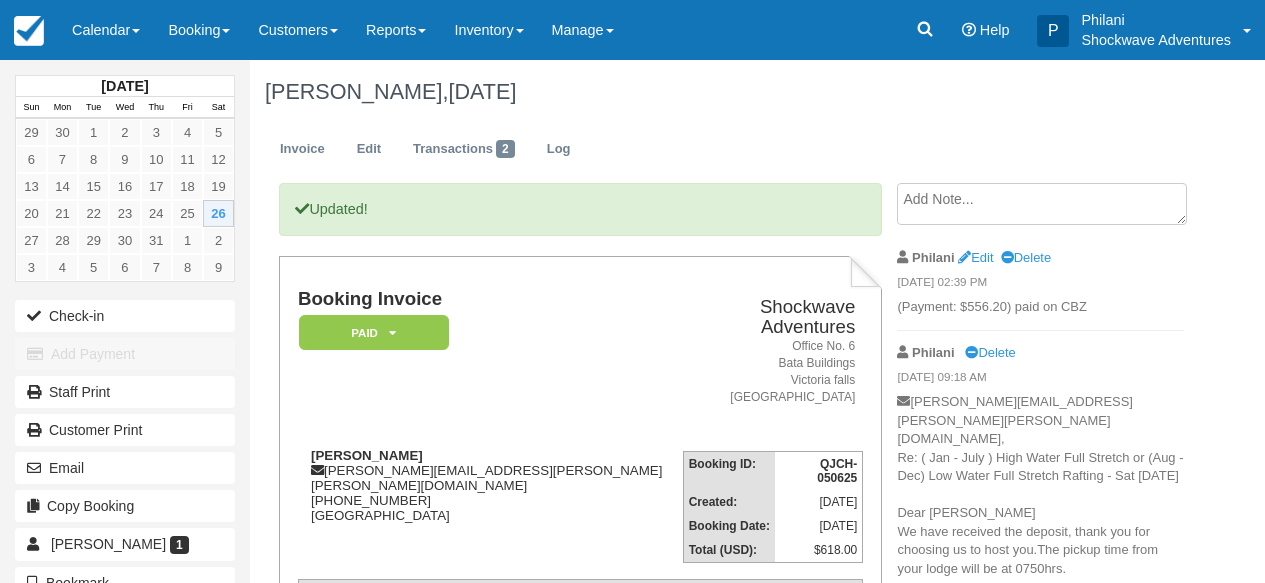 scroll, scrollTop: 0, scrollLeft: 0, axis: both 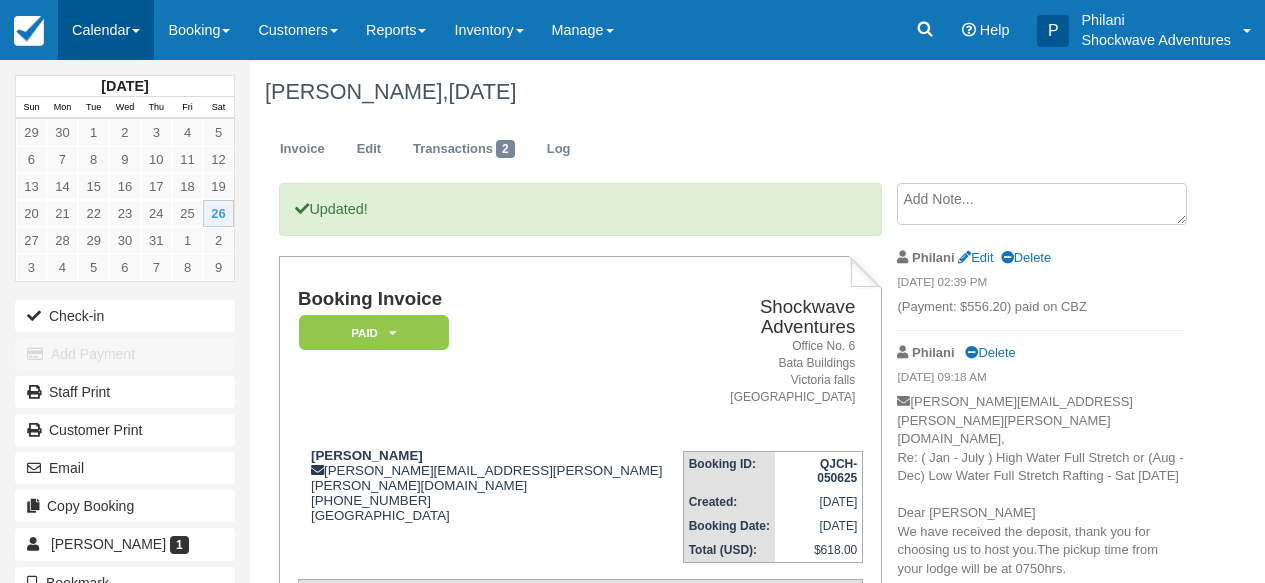 click on "Calendar" at bounding box center (106, 30) 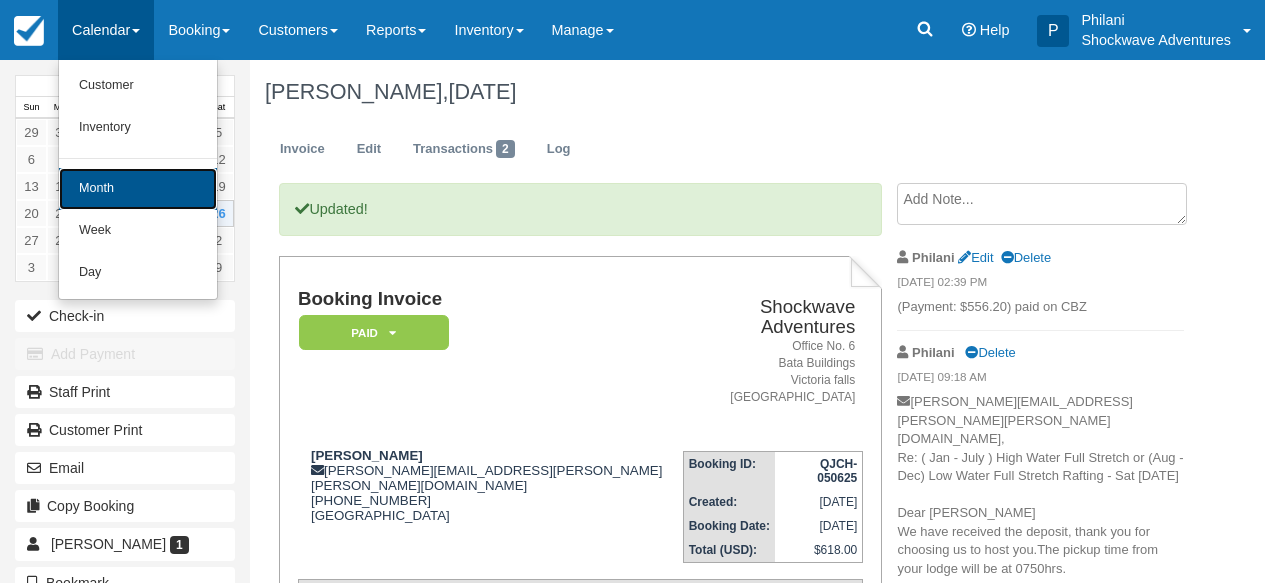 click on "Month" at bounding box center (138, 189) 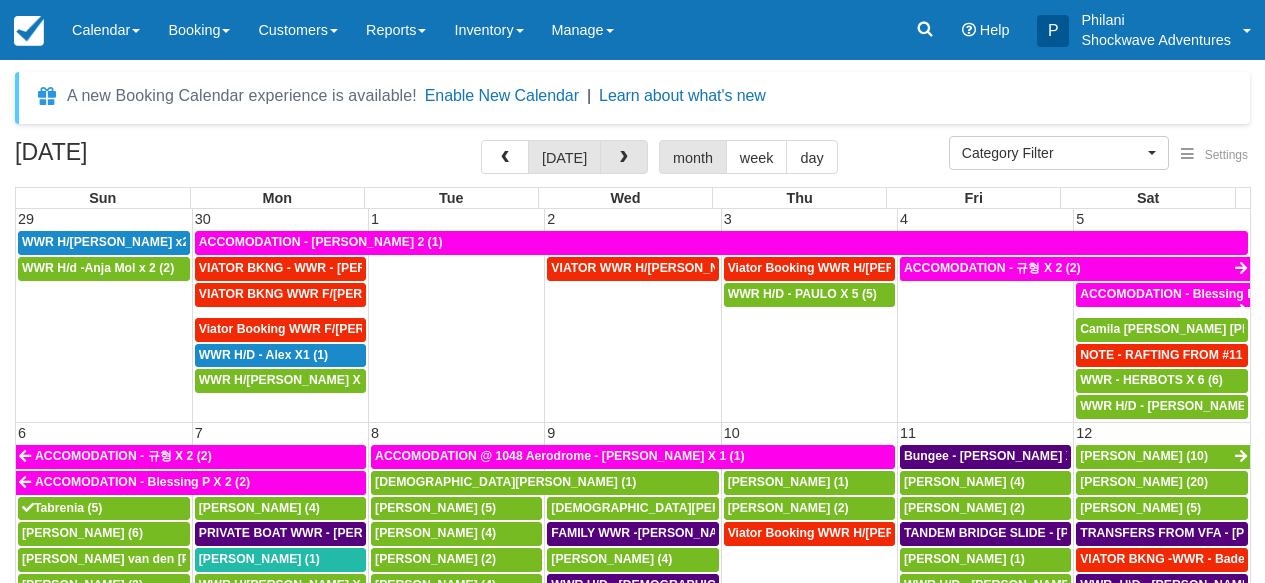 select 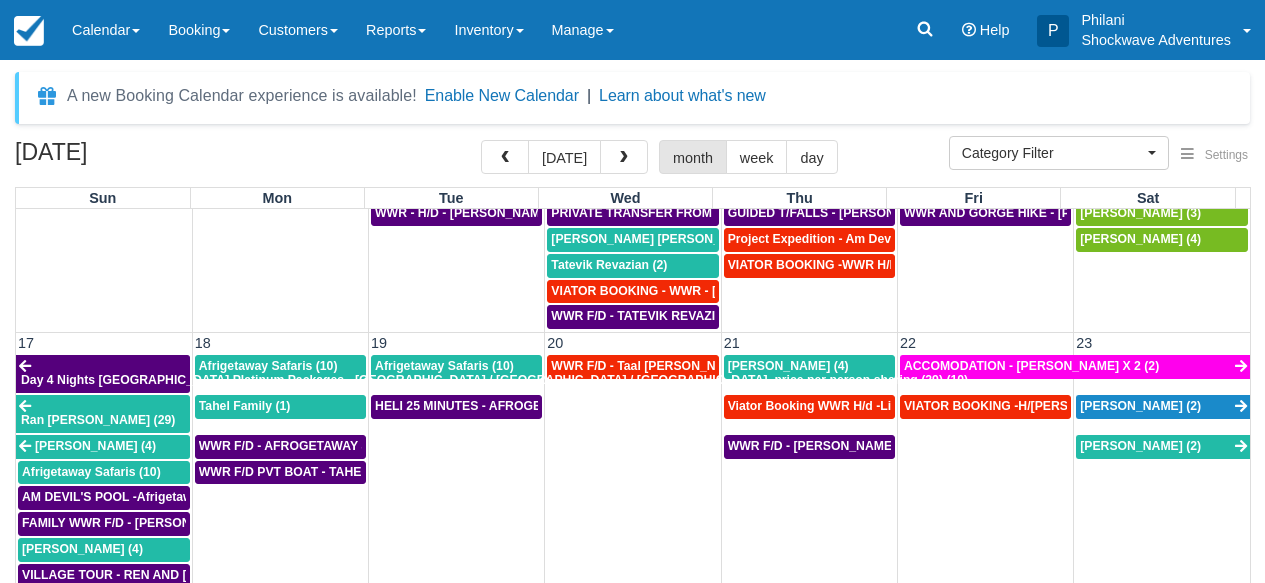 scroll, scrollTop: 797, scrollLeft: 0, axis: vertical 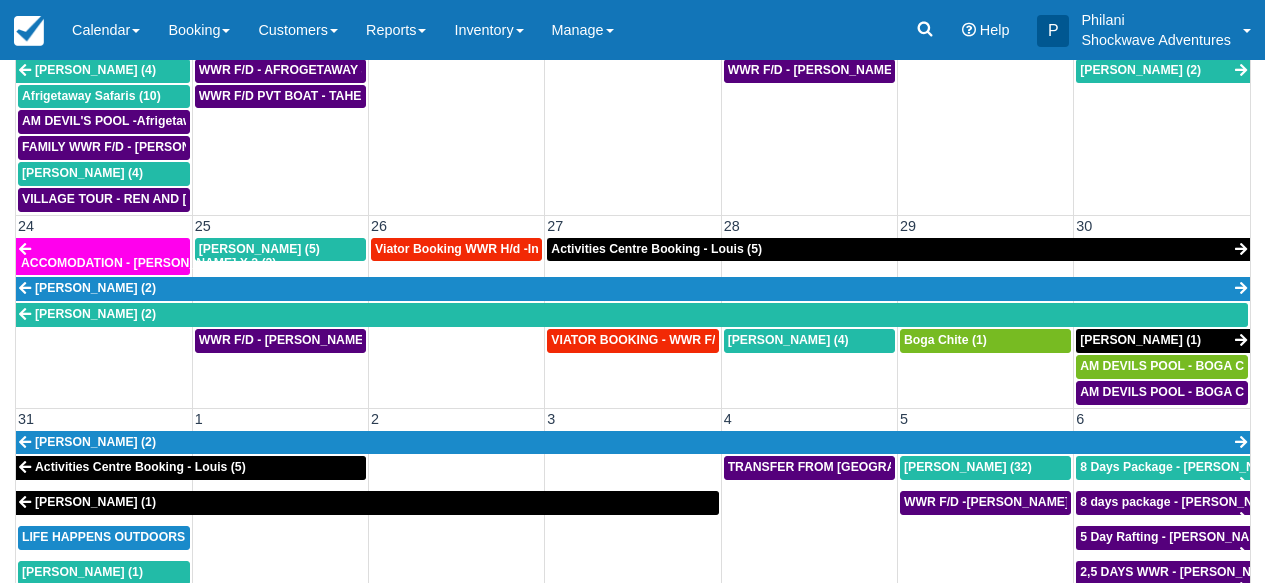 click on "[PERSON_NAME] (4)" at bounding box center (809, 367) 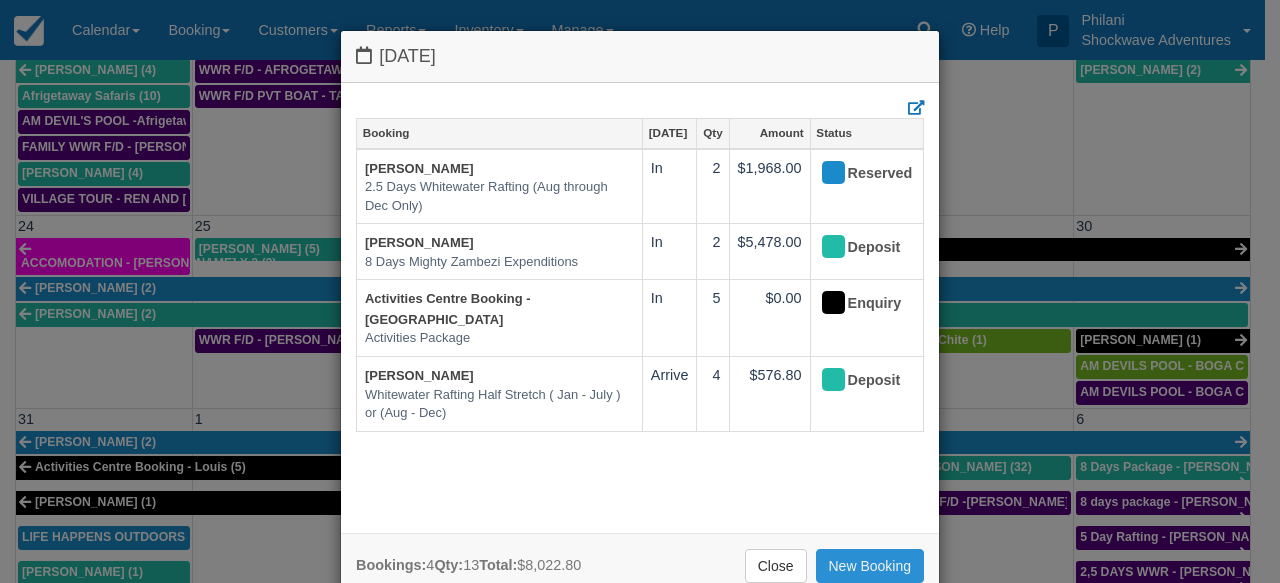 click on "New Booking" at bounding box center (870, 566) 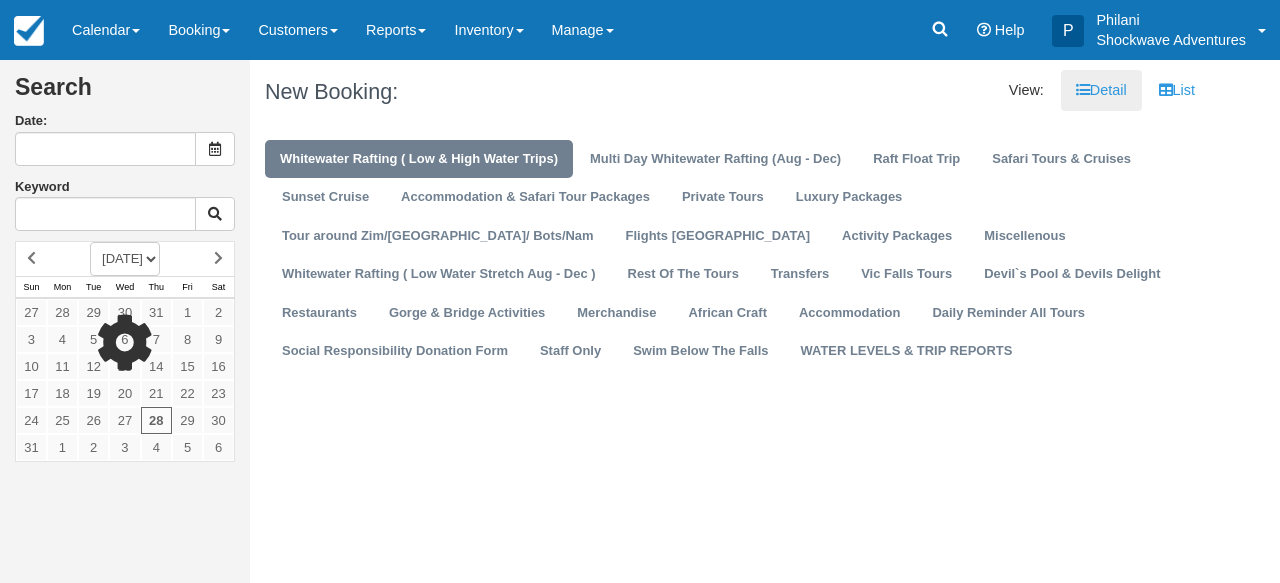 click on "Daily Reminder All Tours" at bounding box center (1008, 313) 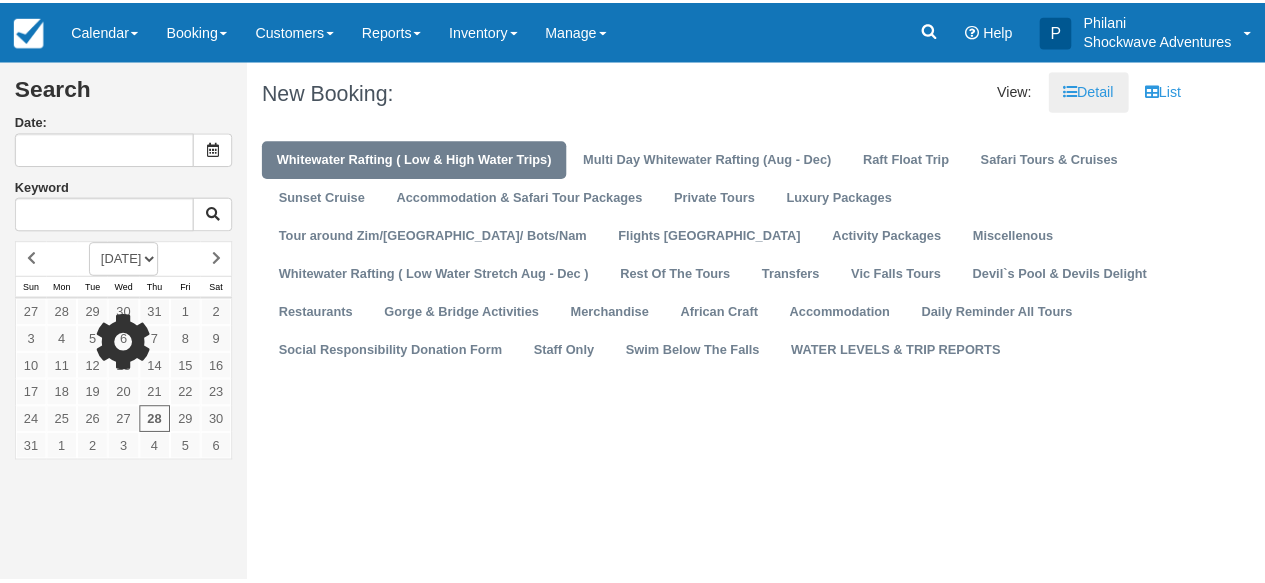 scroll, scrollTop: 0, scrollLeft: 0, axis: both 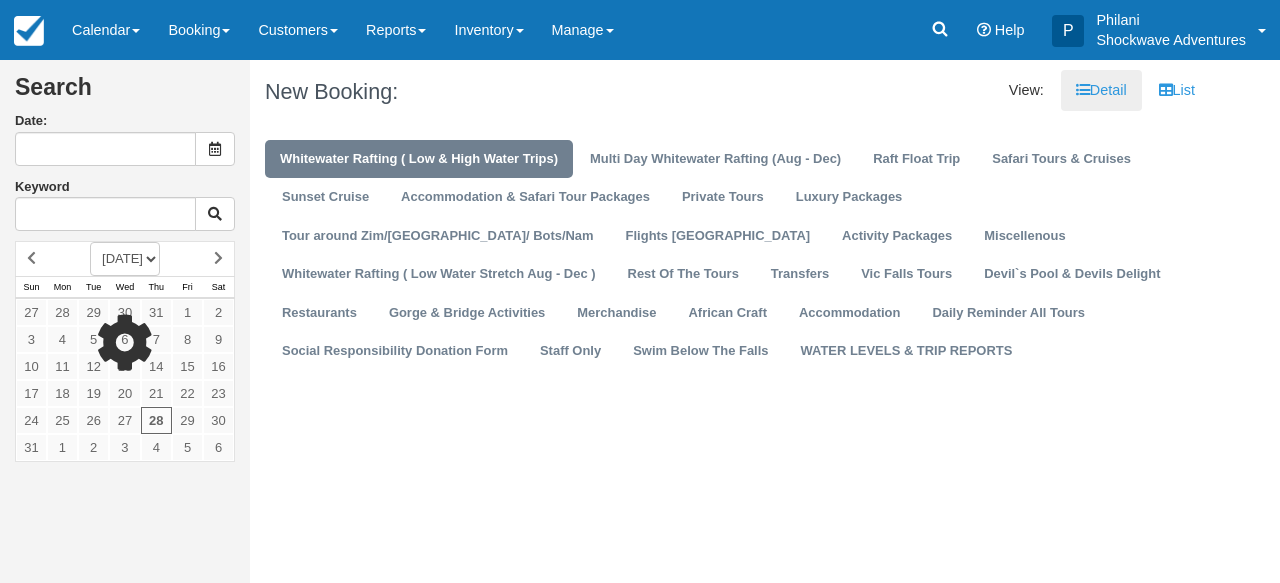 type on "08/28/25" 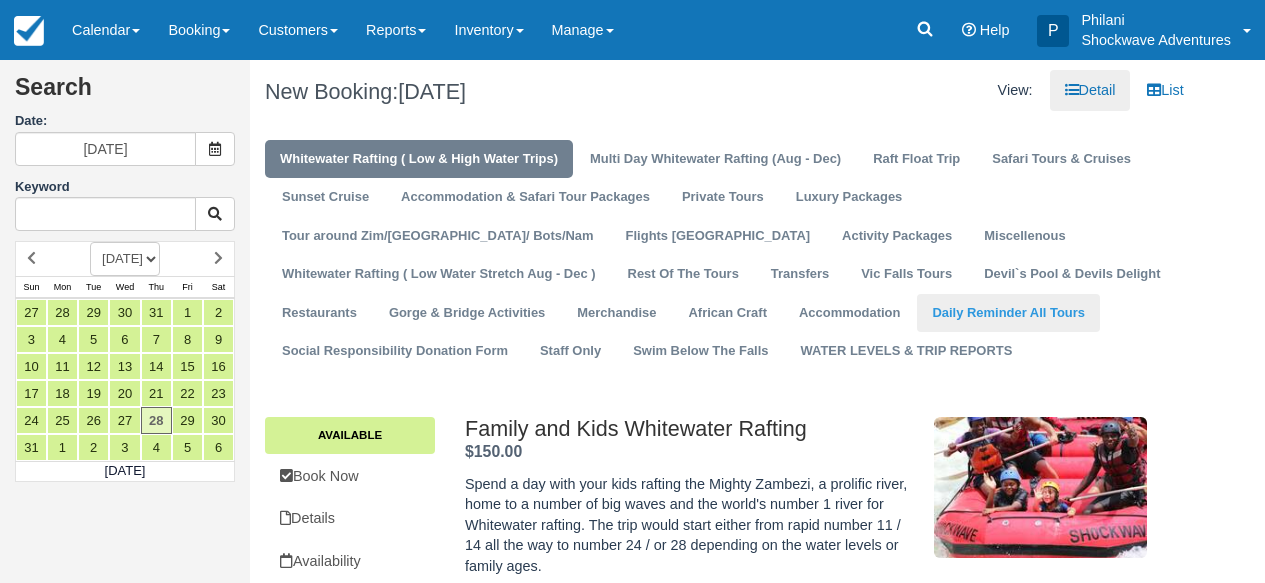 click on "Daily Reminder All Tours" at bounding box center [1008, 313] 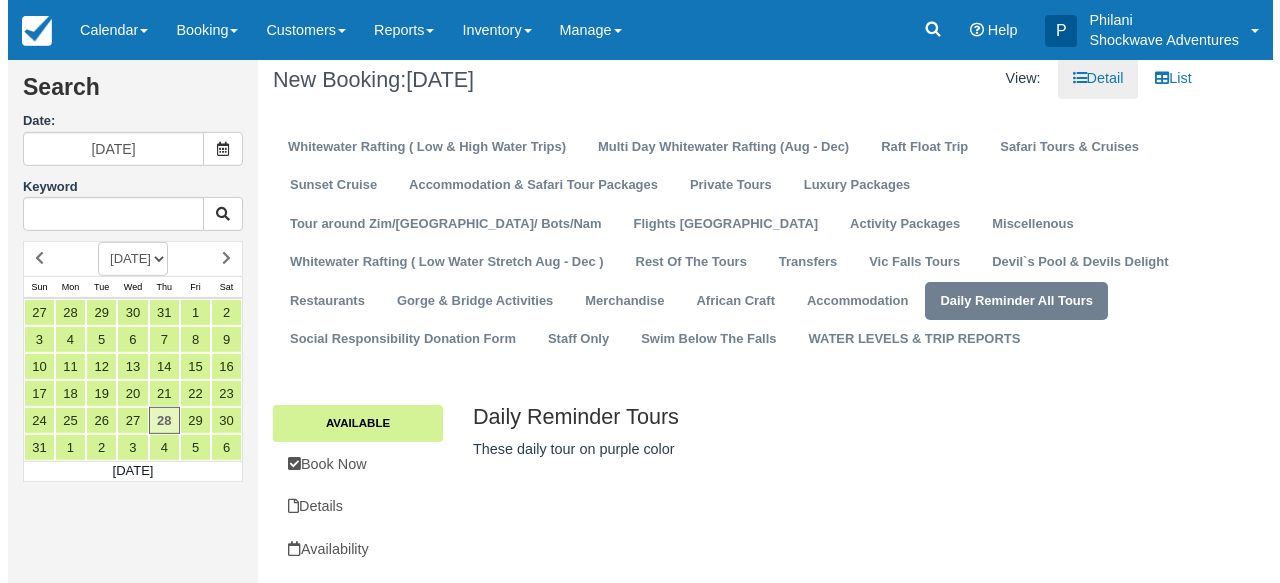 scroll, scrollTop: 21, scrollLeft: 0, axis: vertical 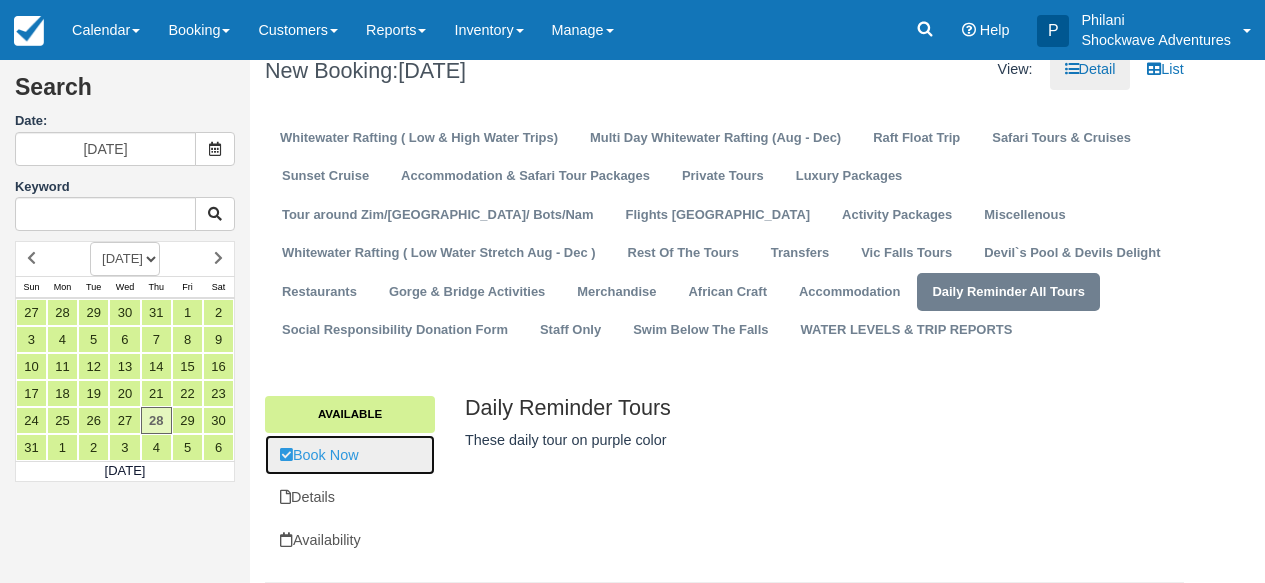 click on "Book Now" at bounding box center (350, 455) 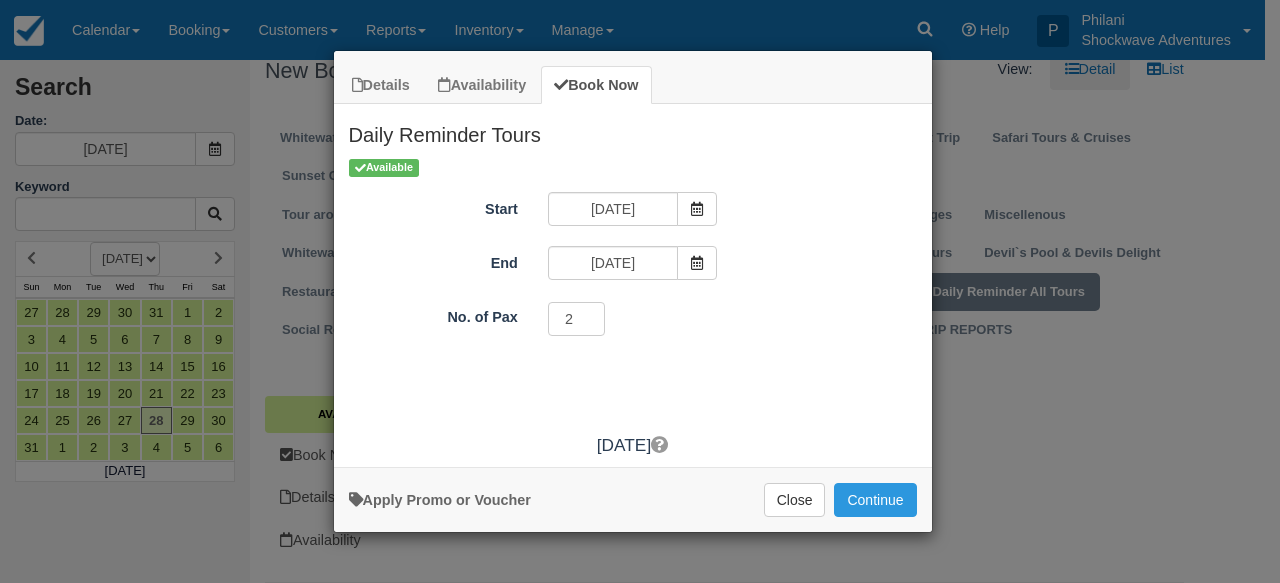 click on "2" at bounding box center (577, 319) 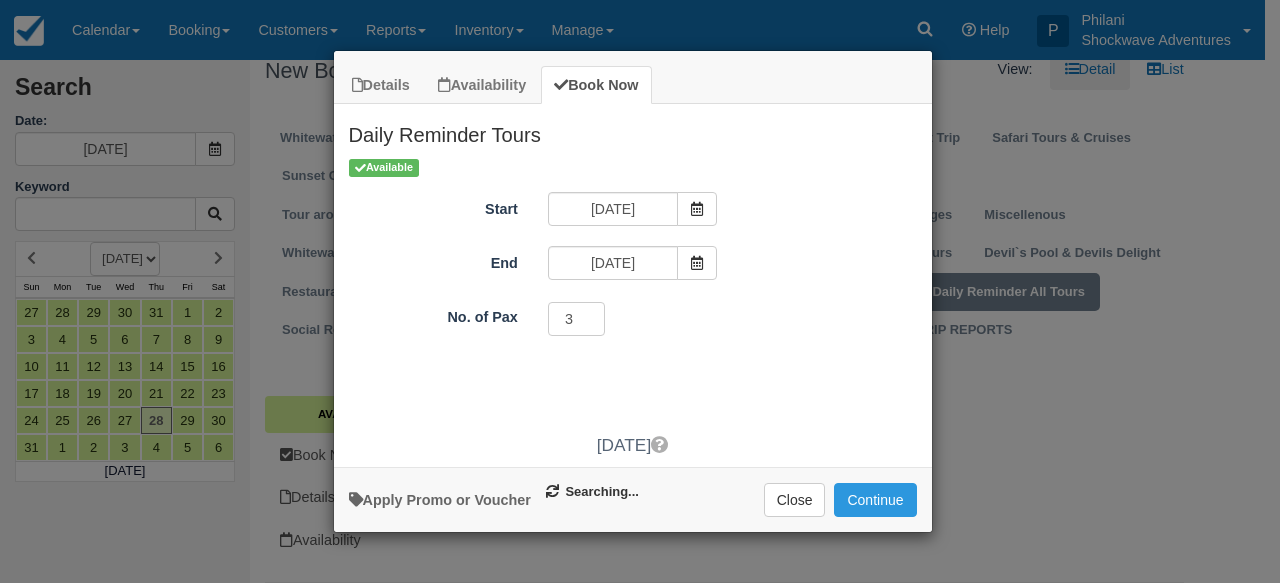click on "3" at bounding box center [577, 319] 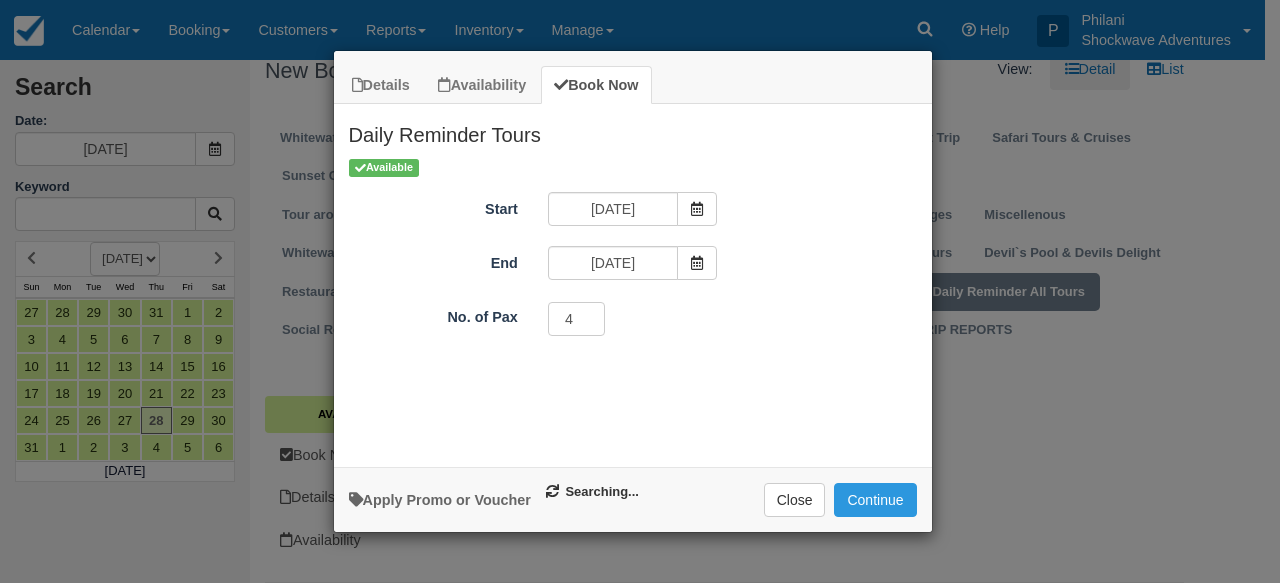 type on "4" 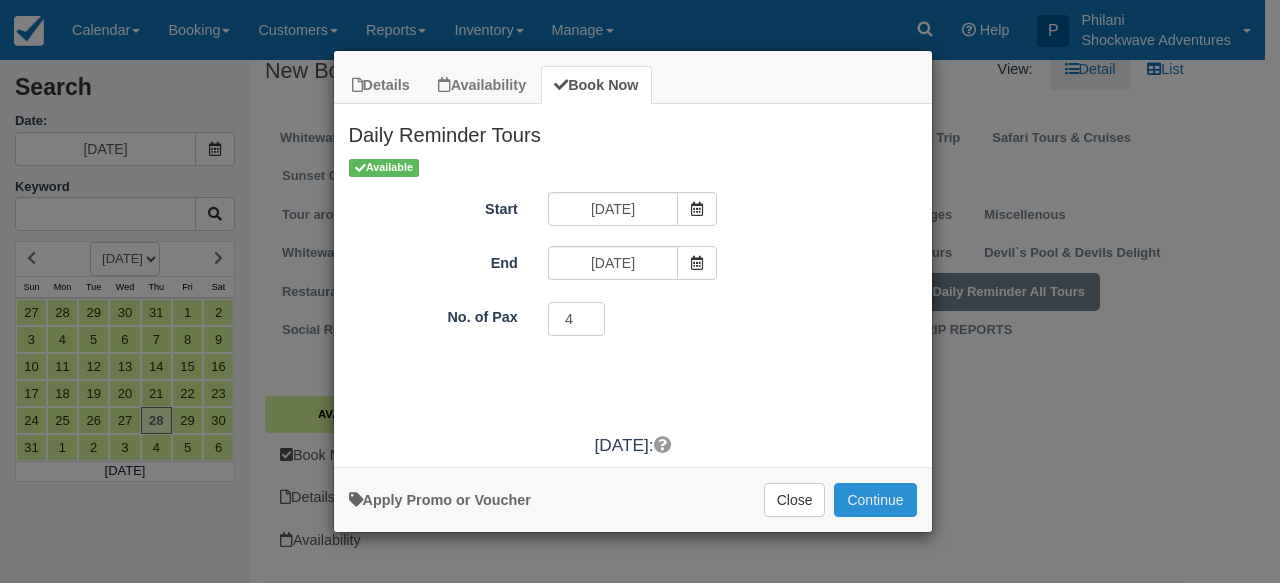 click on "Continue" at bounding box center (875, 500) 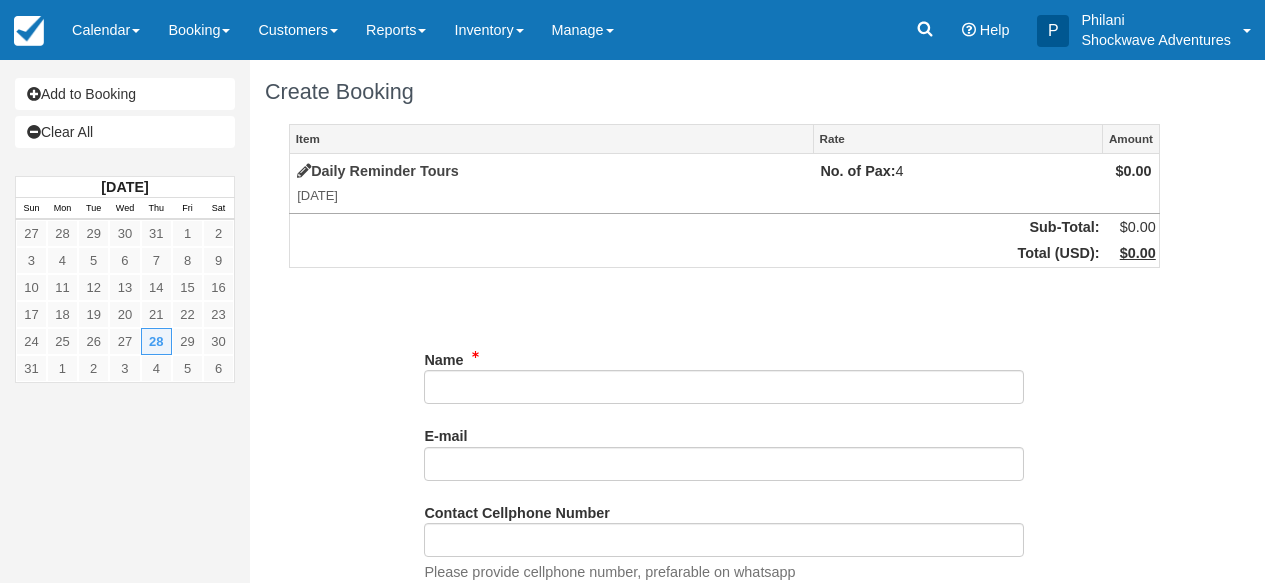 click on "Name" at bounding box center (724, 387) 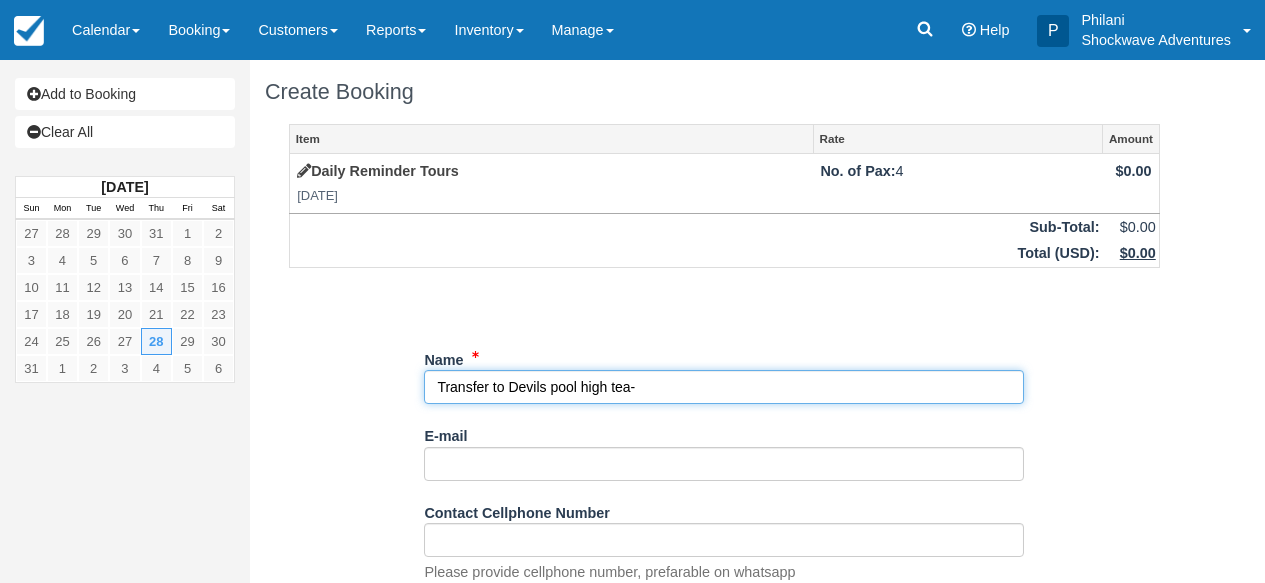 paste on "Baskar Masilamani" 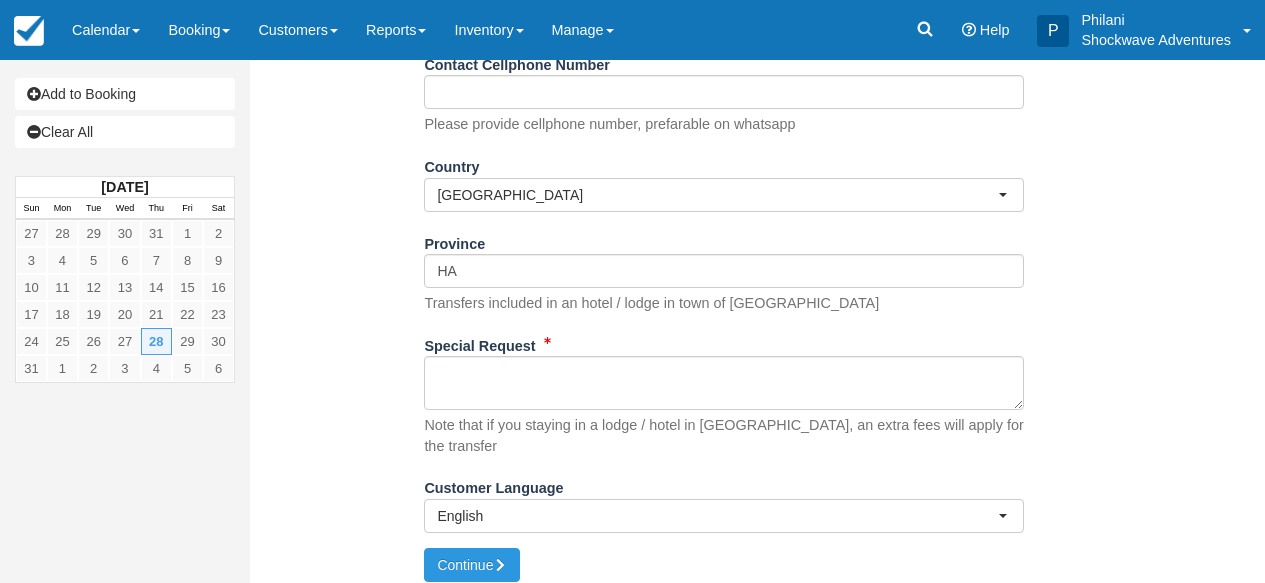 scroll, scrollTop: 451, scrollLeft: 0, axis: vertical 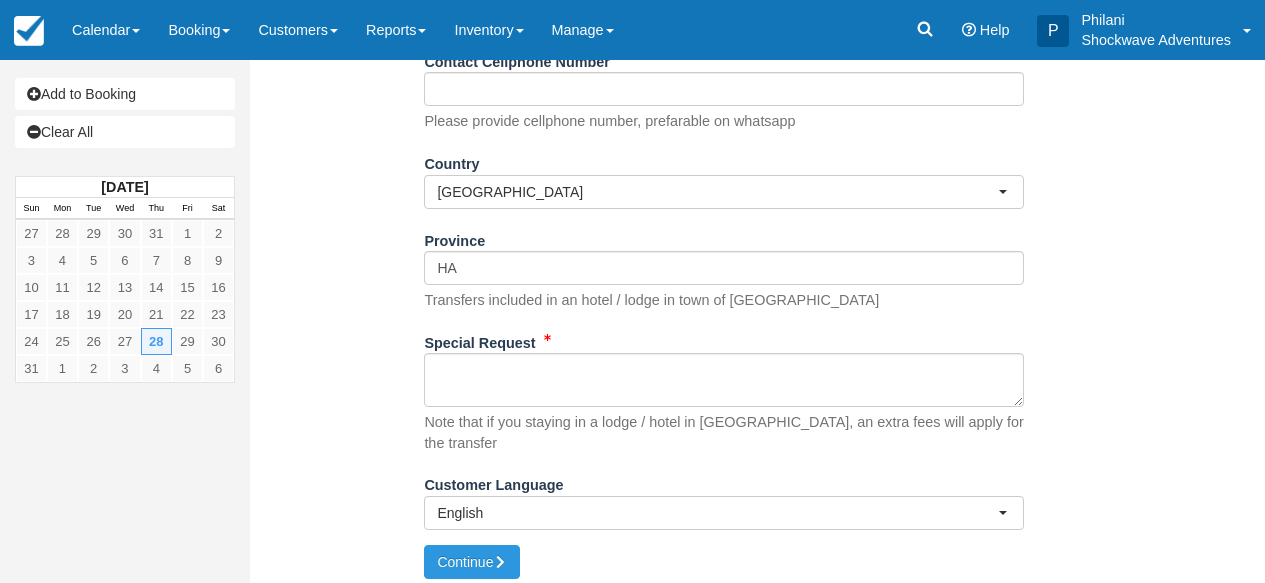 type on "Transfer to Devils pool high tea- Baskar Masilamani  X4" 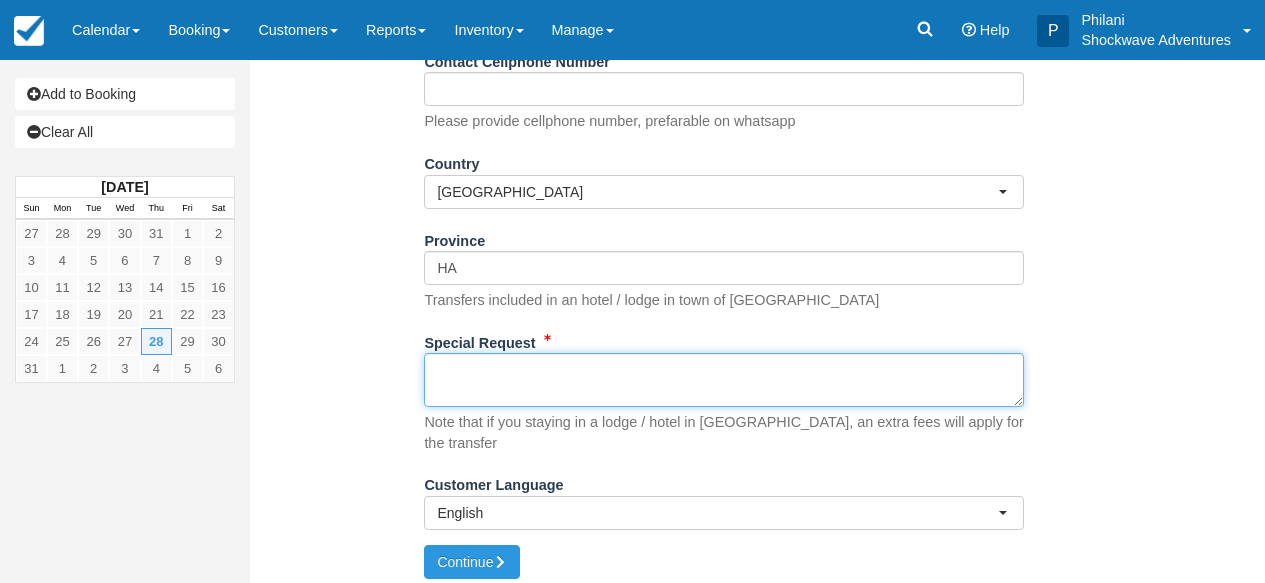 click on "Special Request" at bounding box center [724, 380] 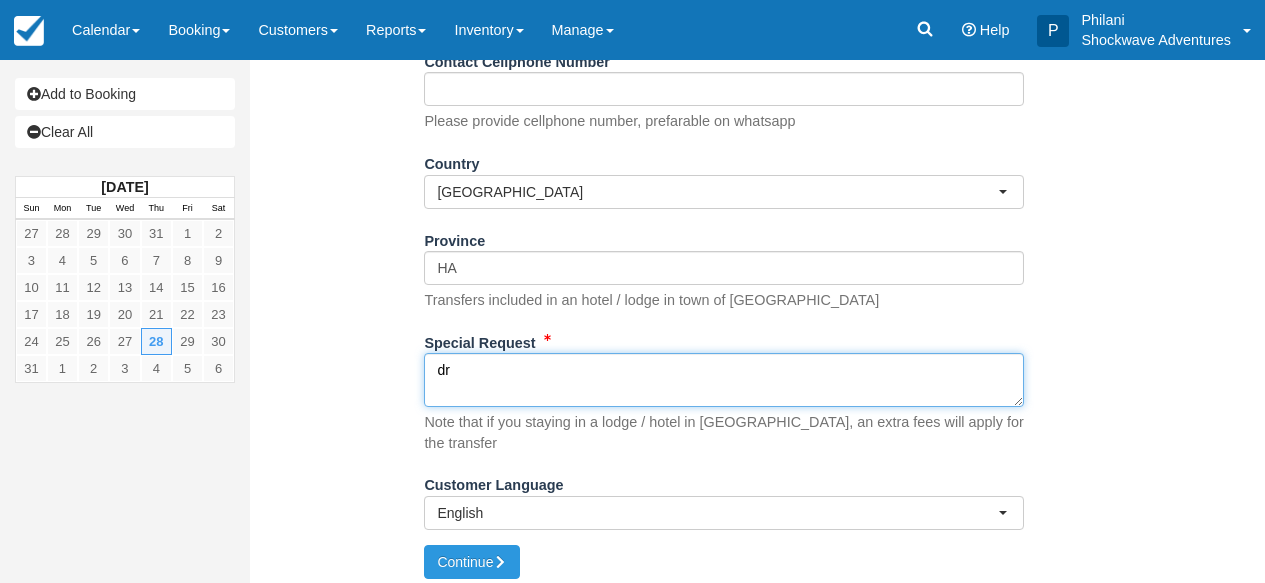 type on "d" 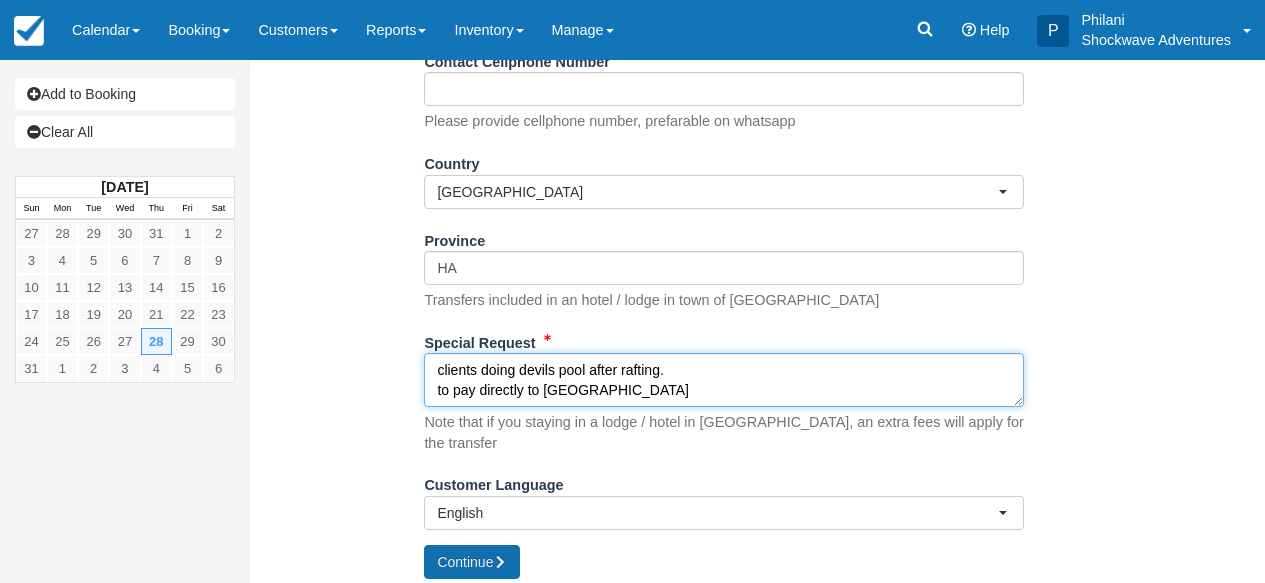 type on "clients doing devils pool after rafting.
to pay directly to Wetford" 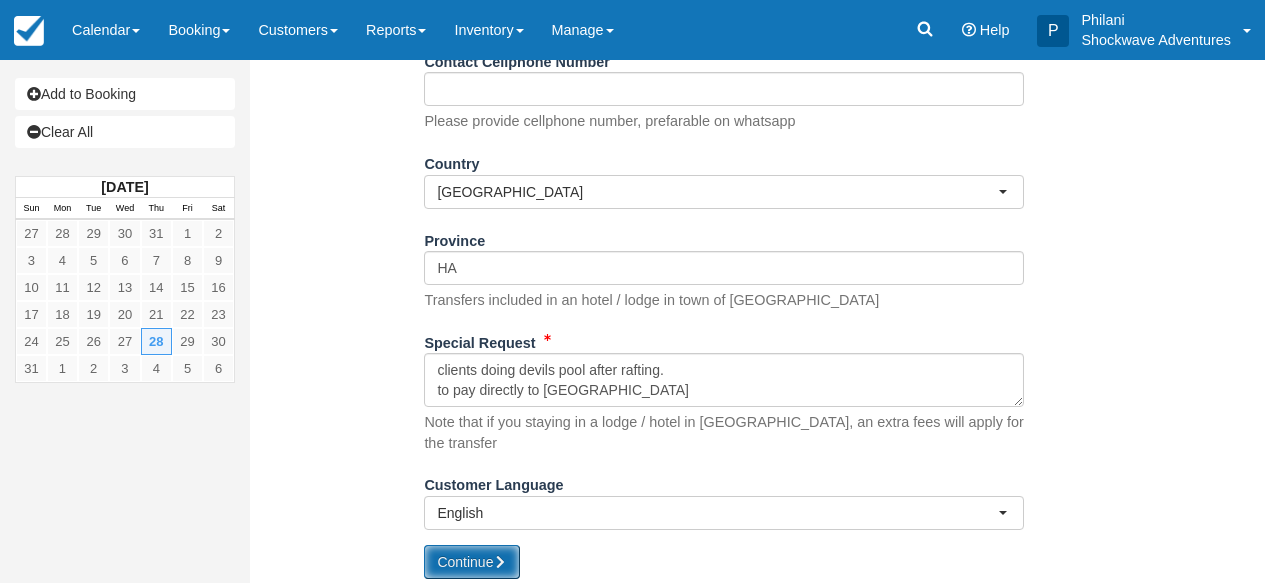 click on "Continue" at bounding box center [472, 562] 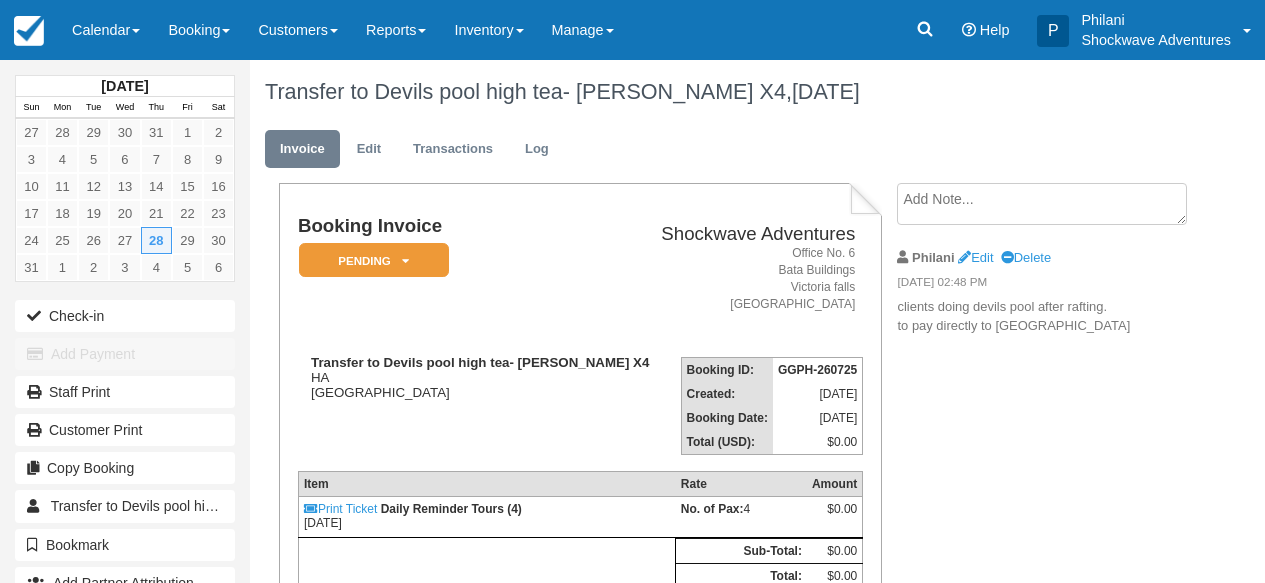 scroll, scrollTop: 0, scrollLeft: 0, axis: both 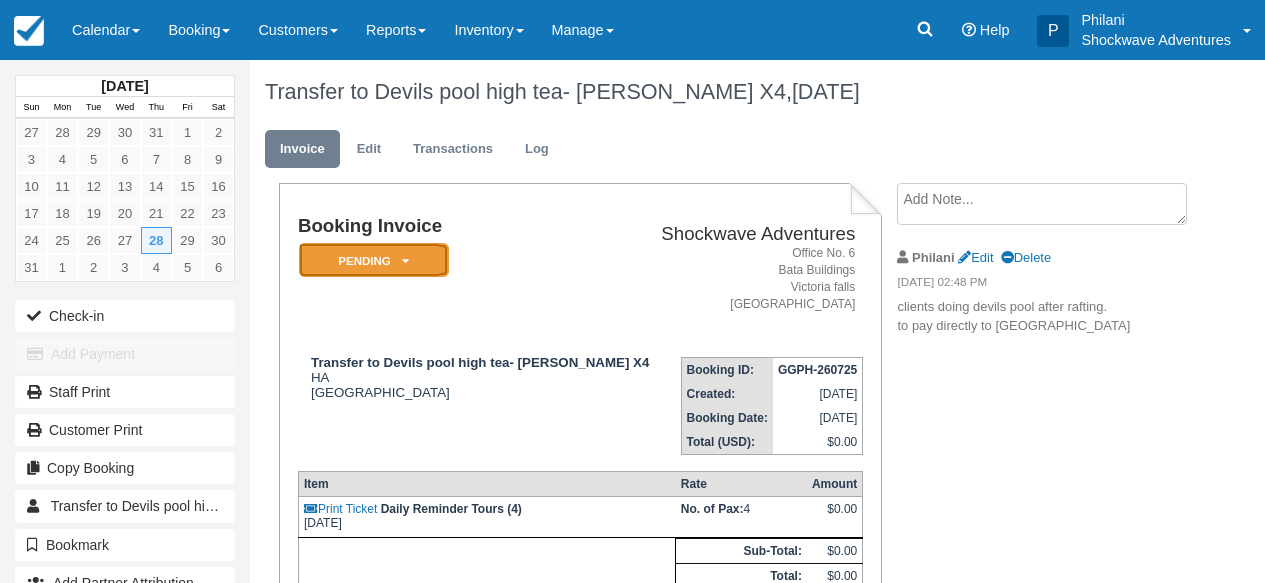 click on "Pending" at bounding box center (374, 260) 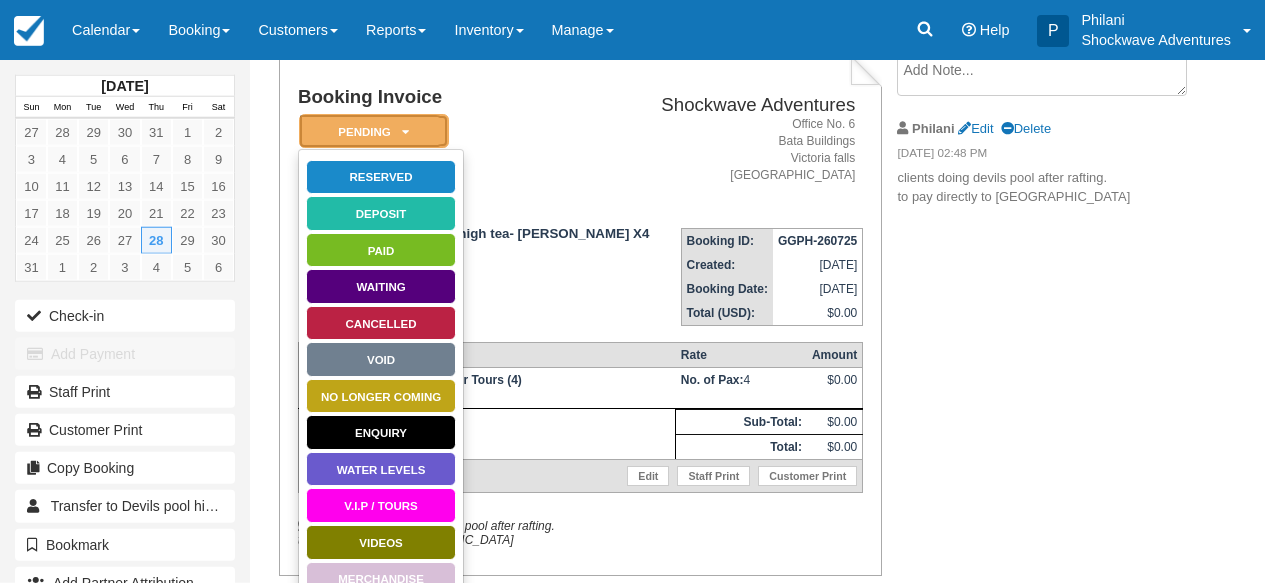 scroll, scrollTop: 233, scrollLeft: 0, axis: vertical 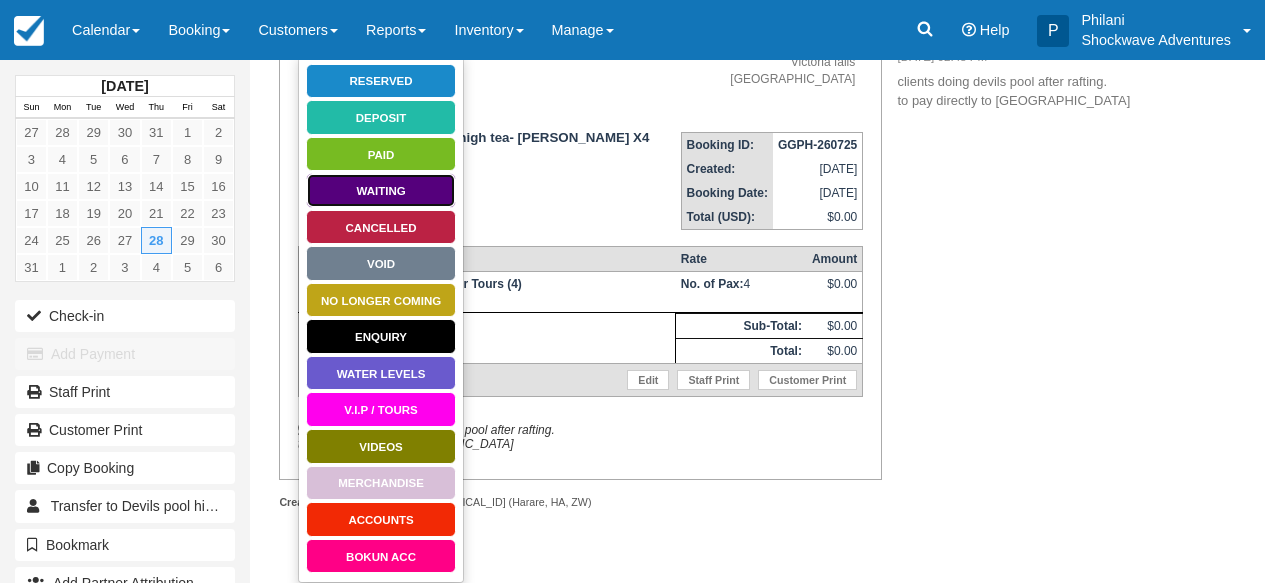 click on "Waiting" at bounding box center [381, 190] 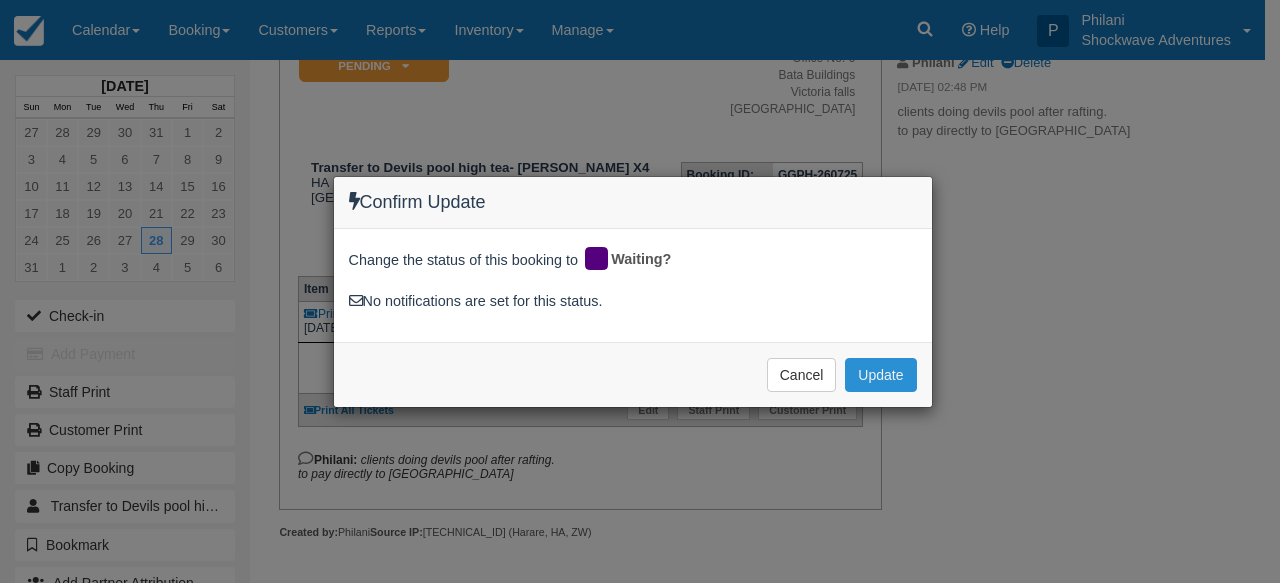 click on "Update" at bounding box center (880, 375) 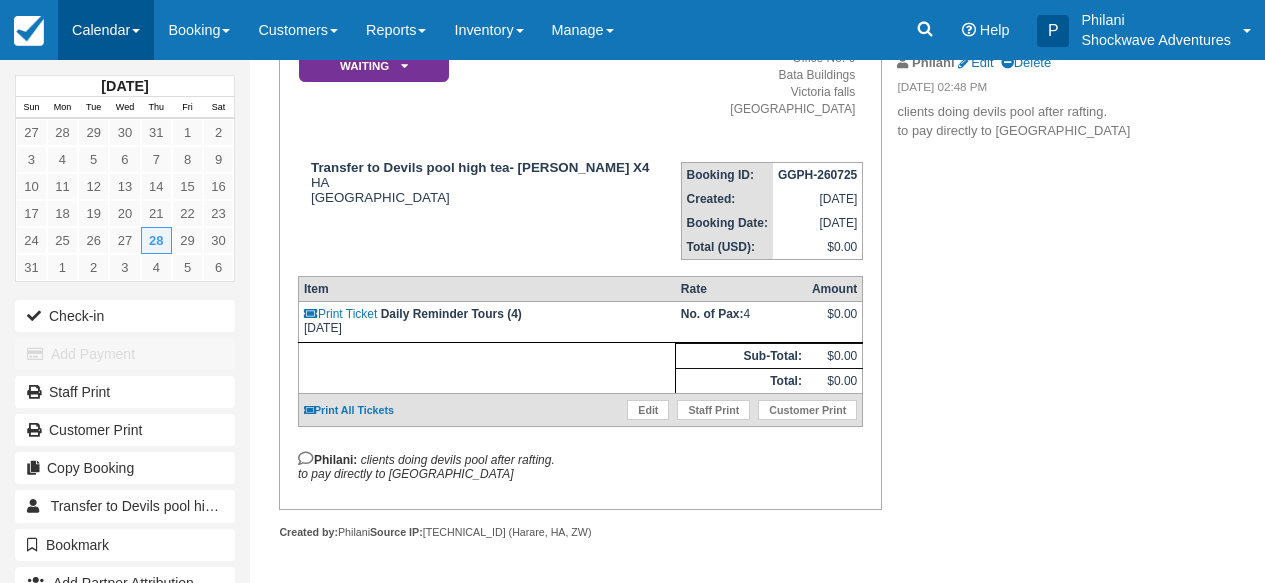 click on "Calendar" at bounding box center (106, 30) 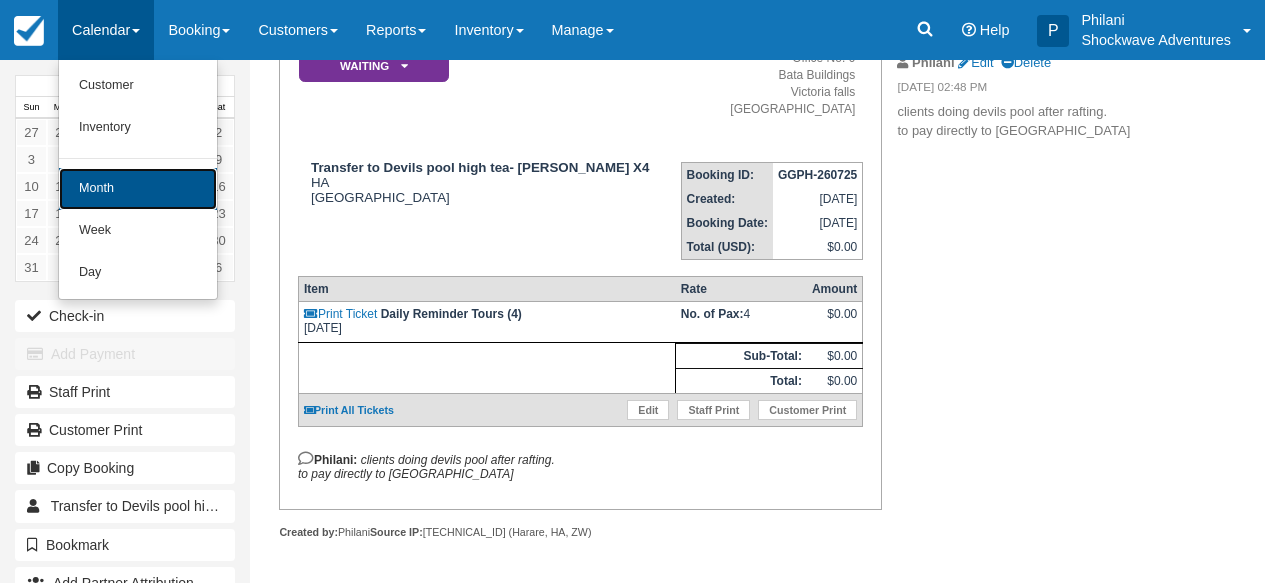 click on "Month" at bounding box center (138, 189) 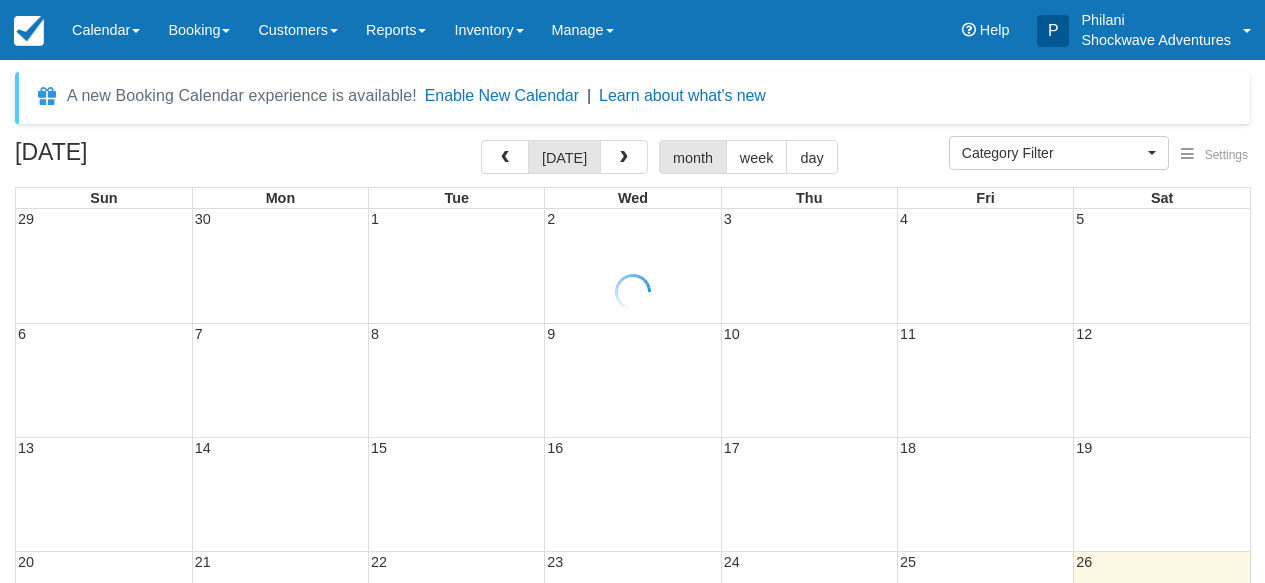 select 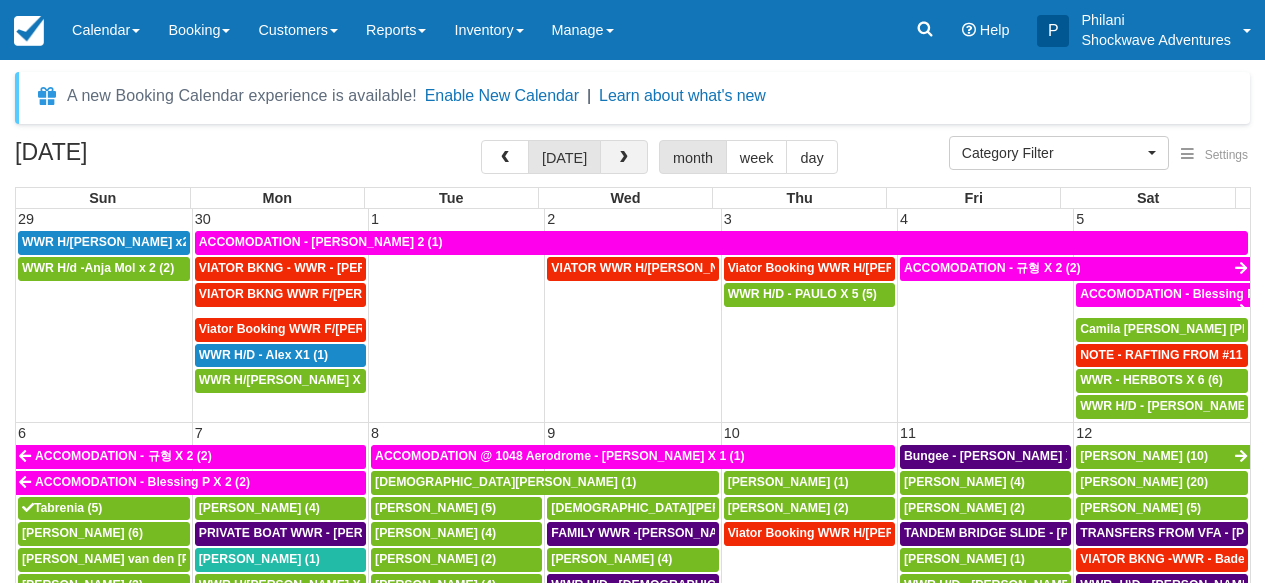 scroll, scrollTop: 0, scrollLeft: 0, axis: both 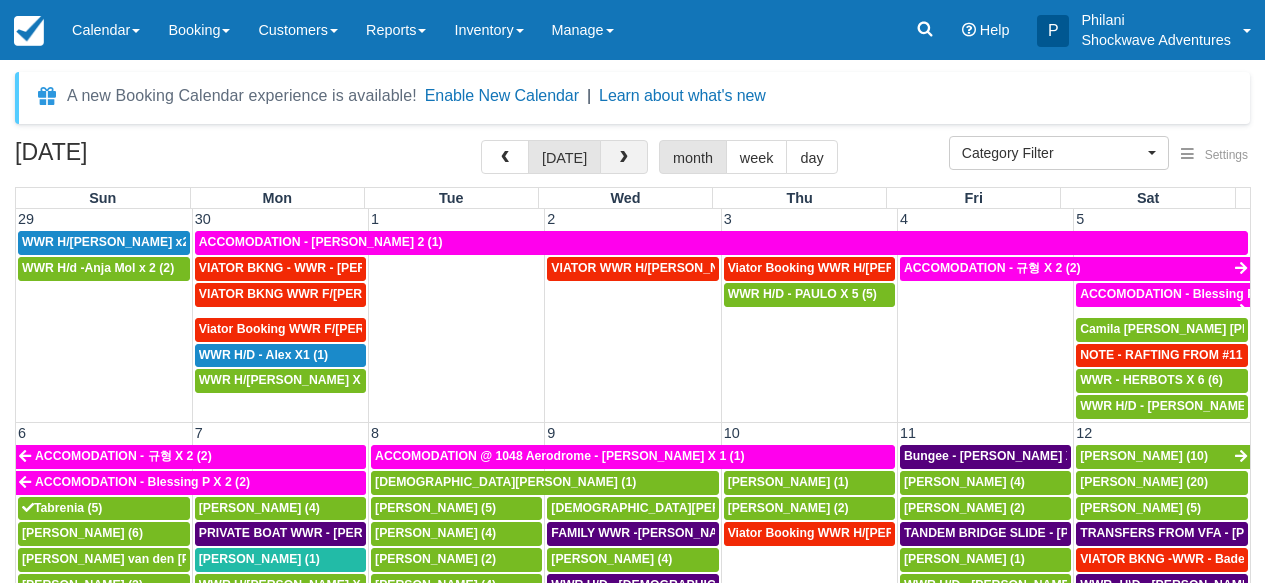 click at bounding box center (624, 157) 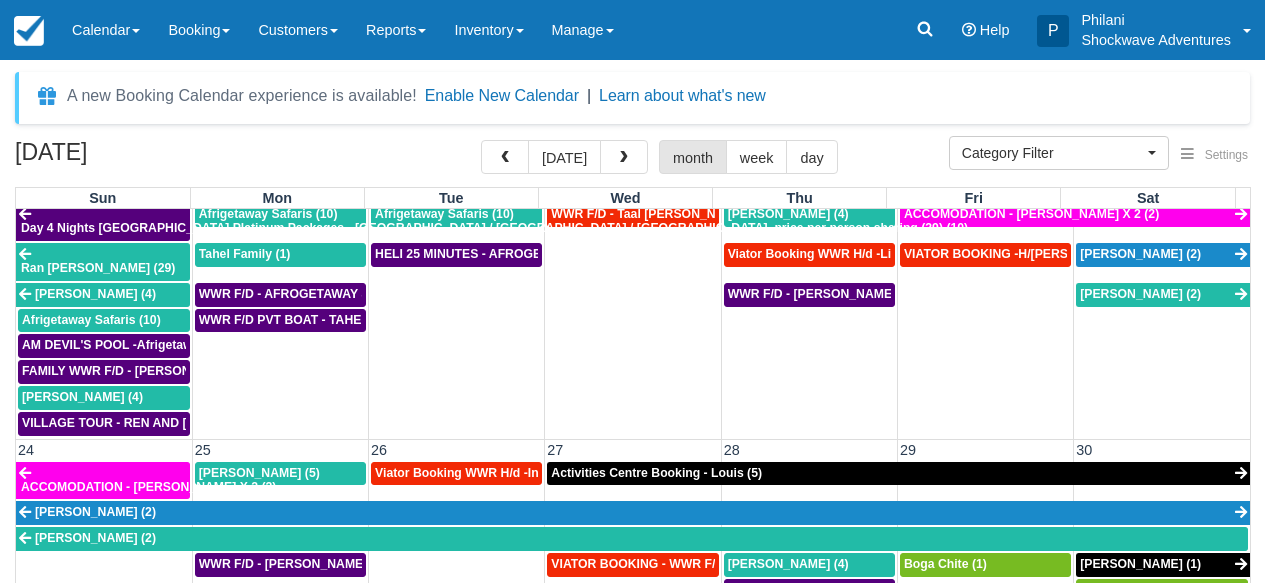 scroll, scrollTop: 797, scrollLeft: 0, axis: vertical 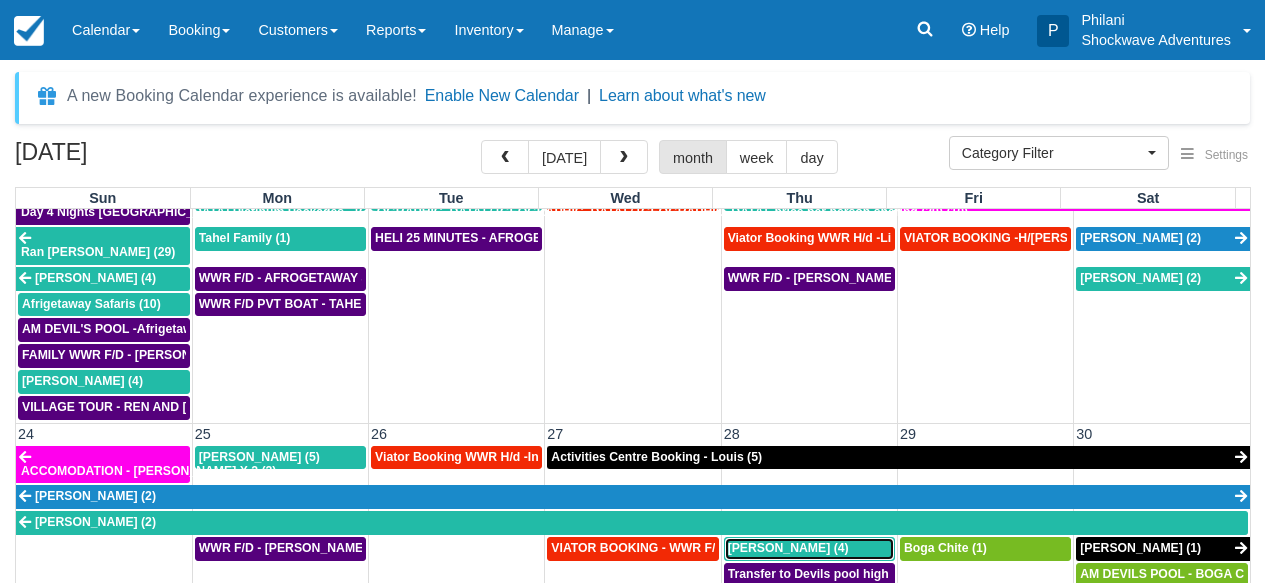 click on "[PERSON_NAME] (4)" at bounding box center (788, 548) 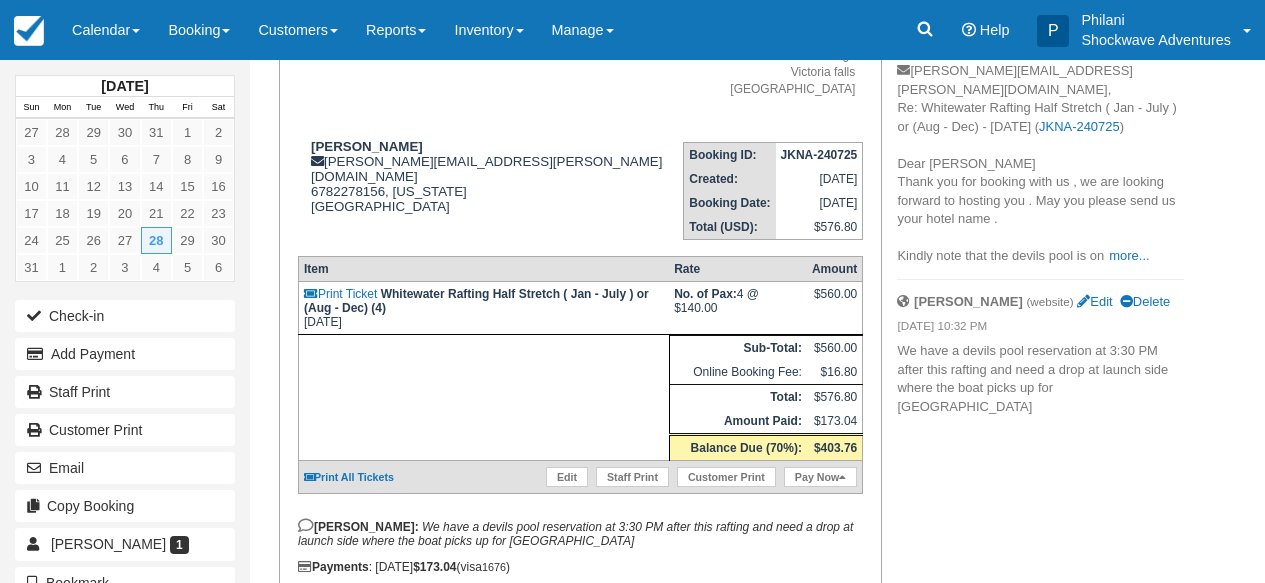 scroll, scrollTop: 229, scrollLeft: 0, axis: vertical 